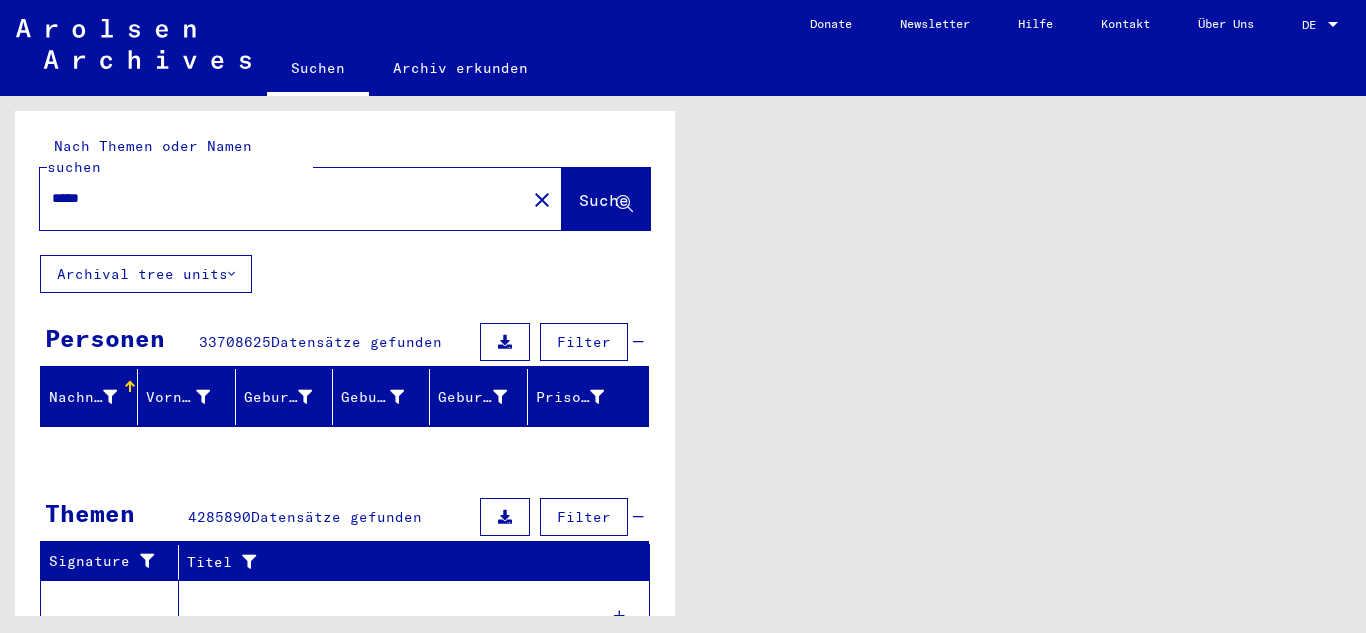 scroll, scrollTop: 0, scrollLeft: 0, axis: both 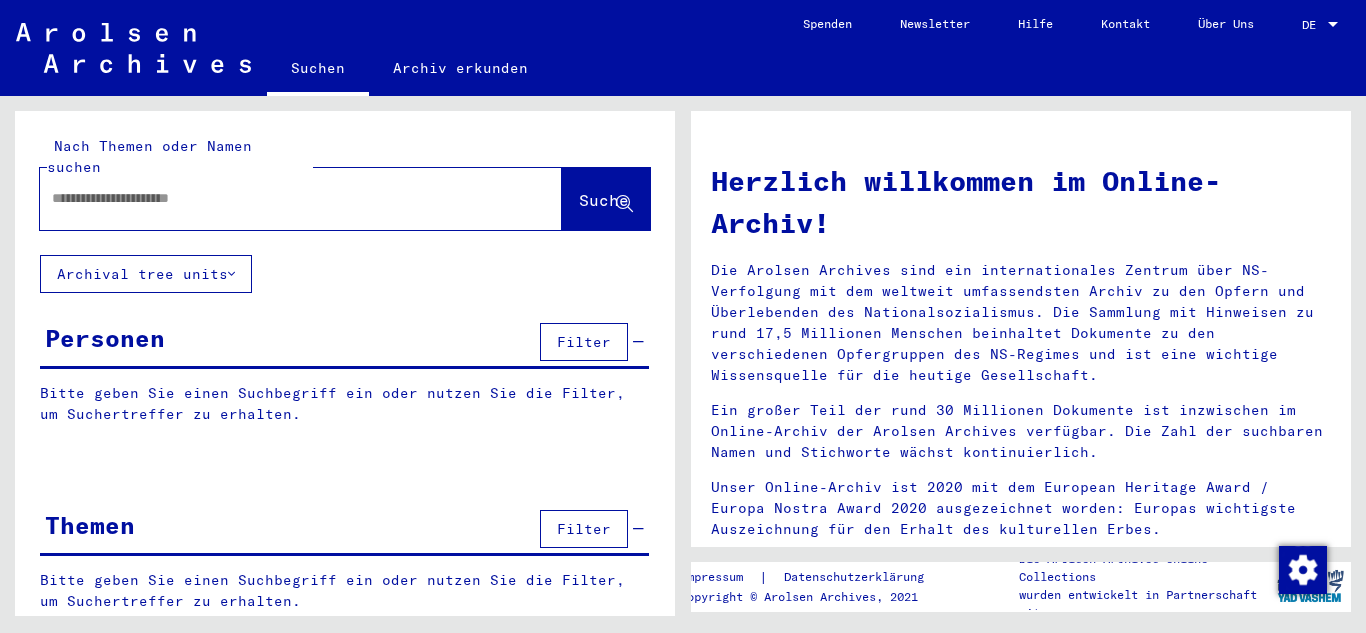 type on "*****" 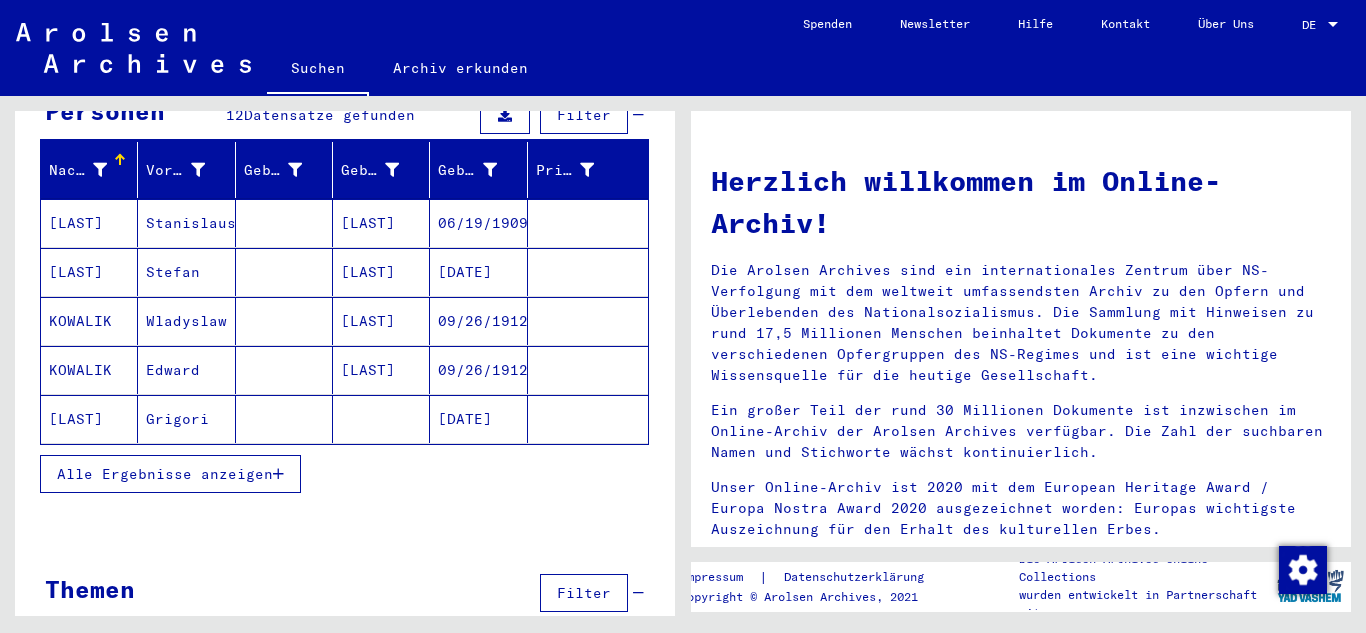 scroll, scrollTop: 248, scrollLeft: 0, axis: vertical 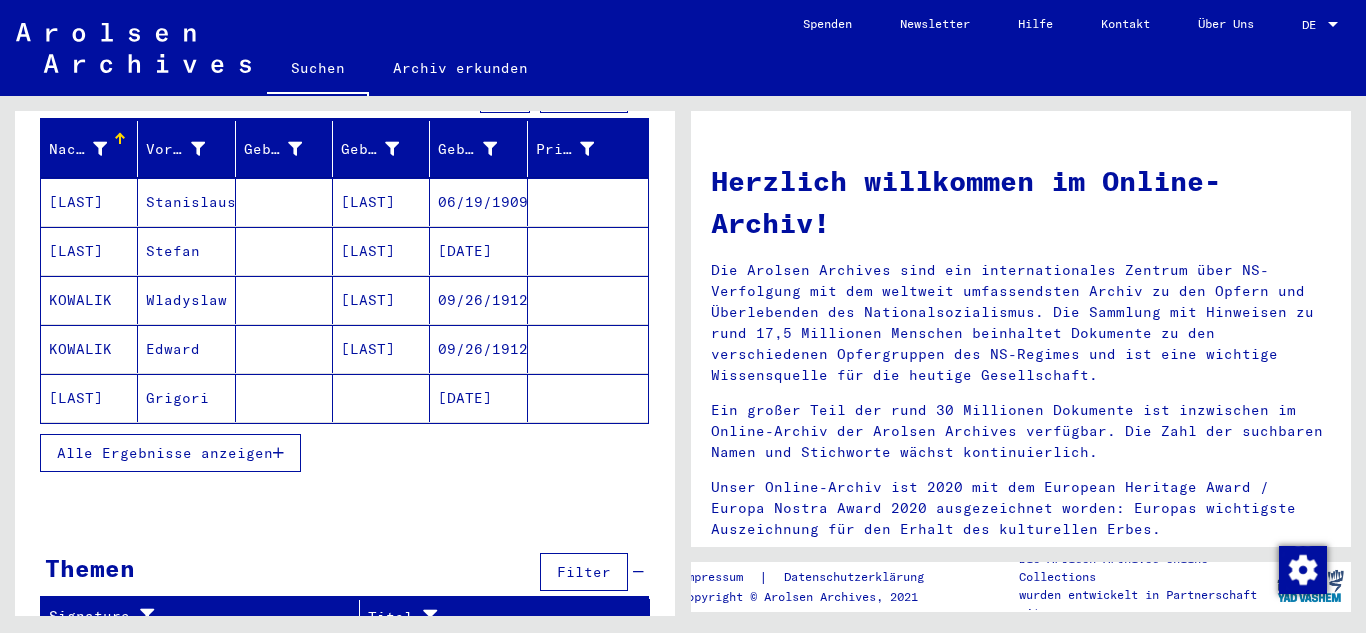 click at bounding box center (278, 453) 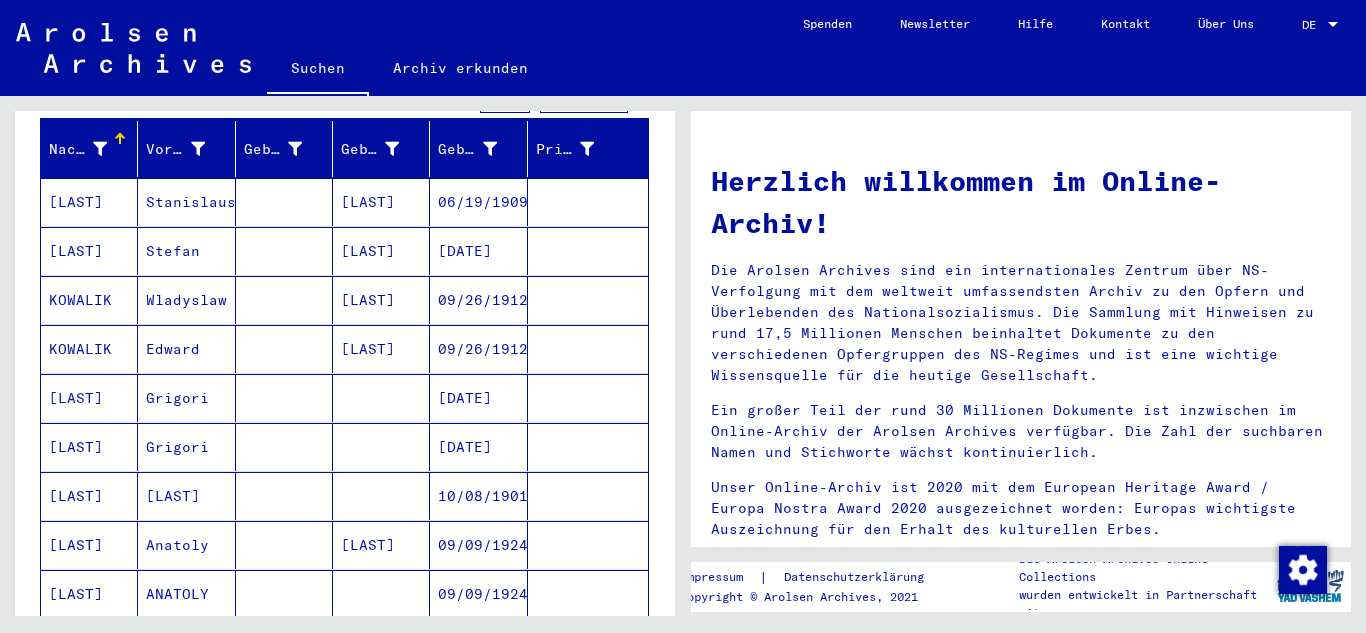 scroll, scrollTop: 148, scrollLeft: 0, axis: vertical 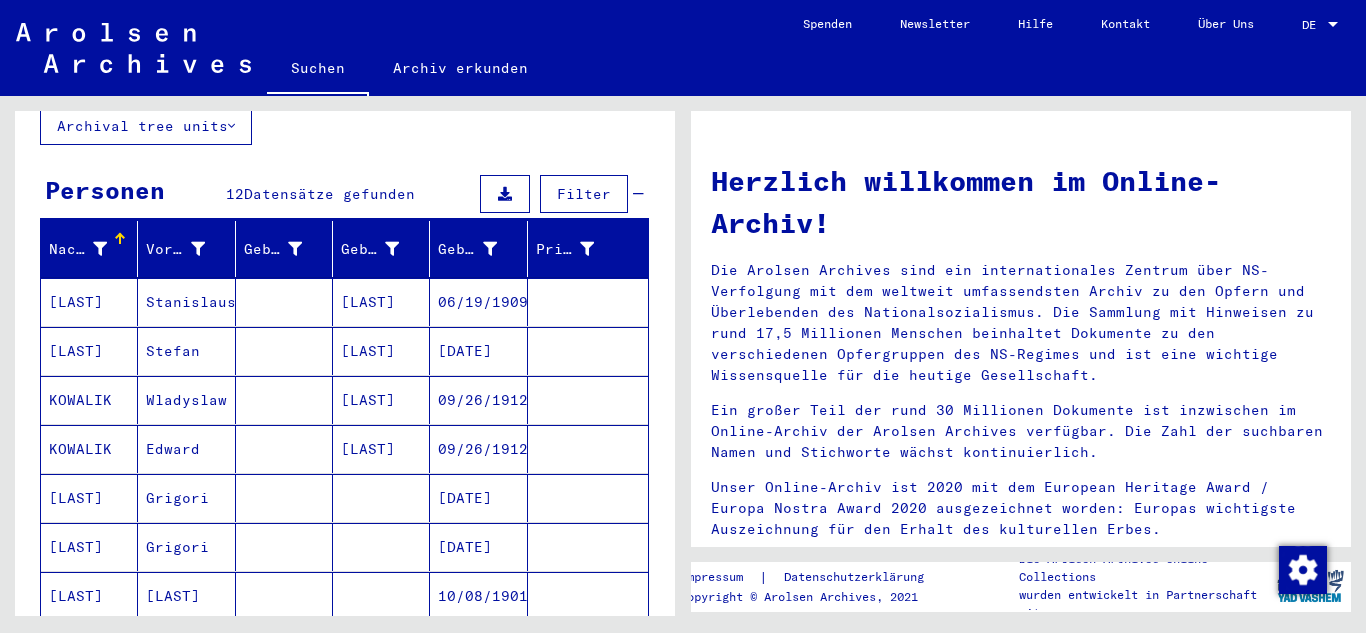 click on "[LAST]" at bounding box center (89, 400) 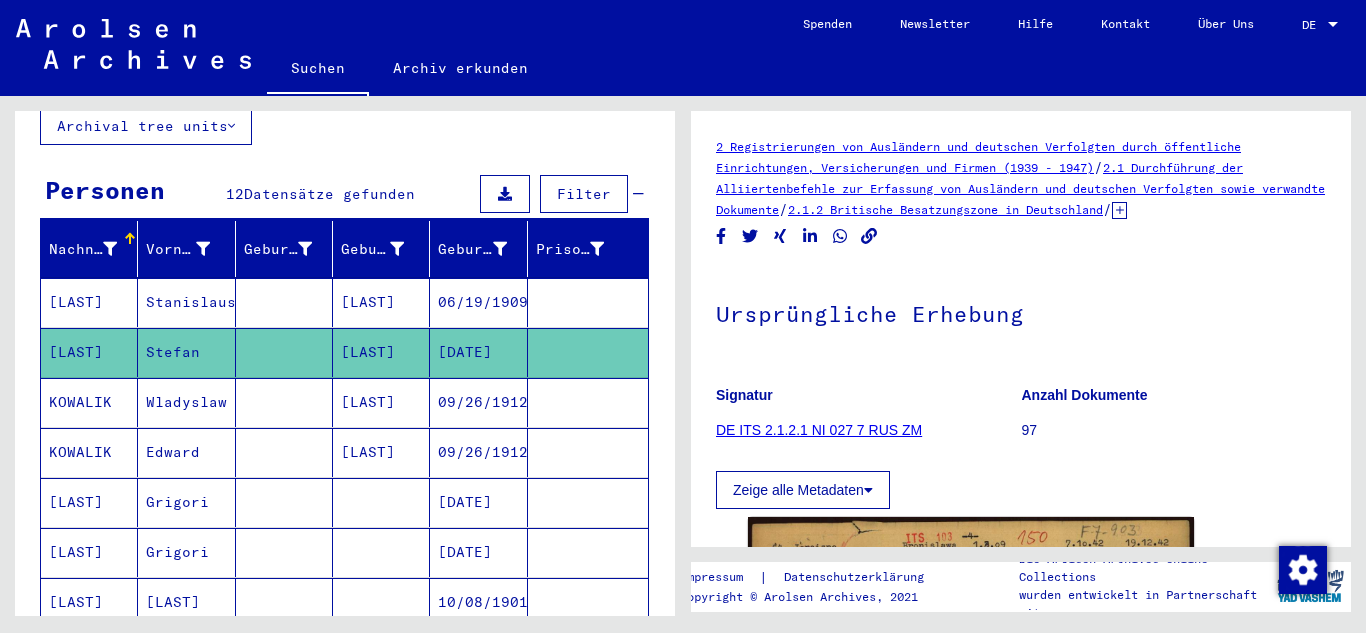scroll, scrollTop: 0, scrollLeft: 0, axis: both 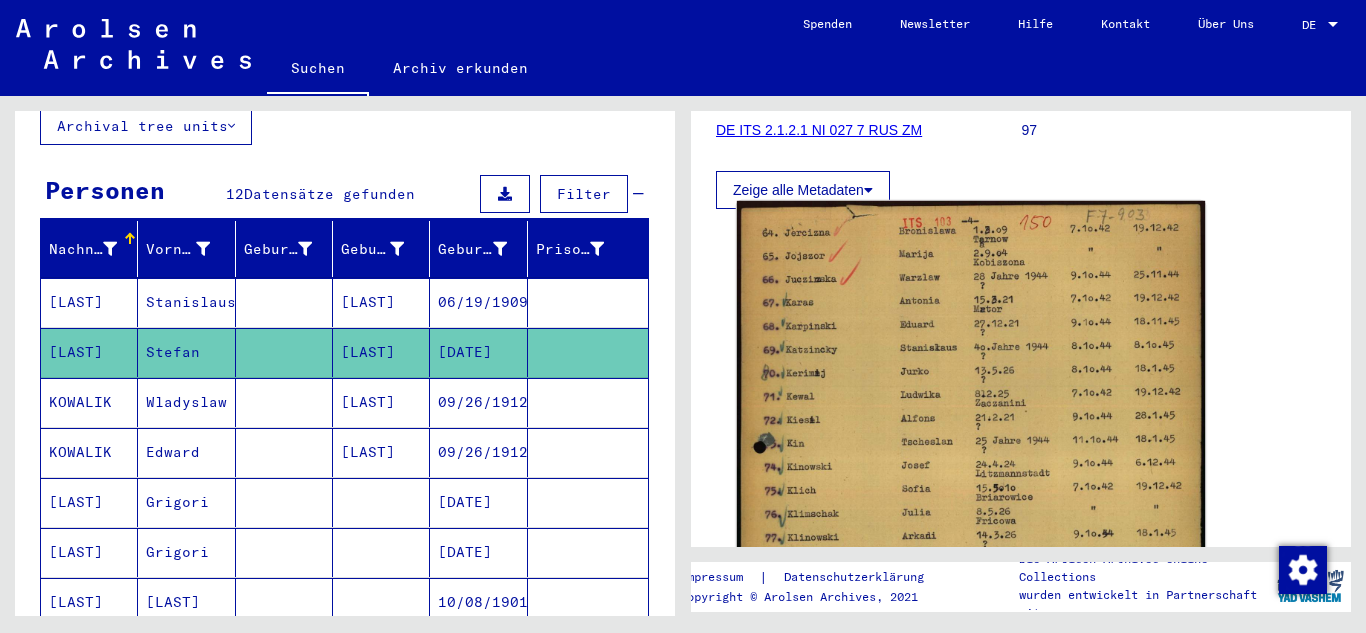click 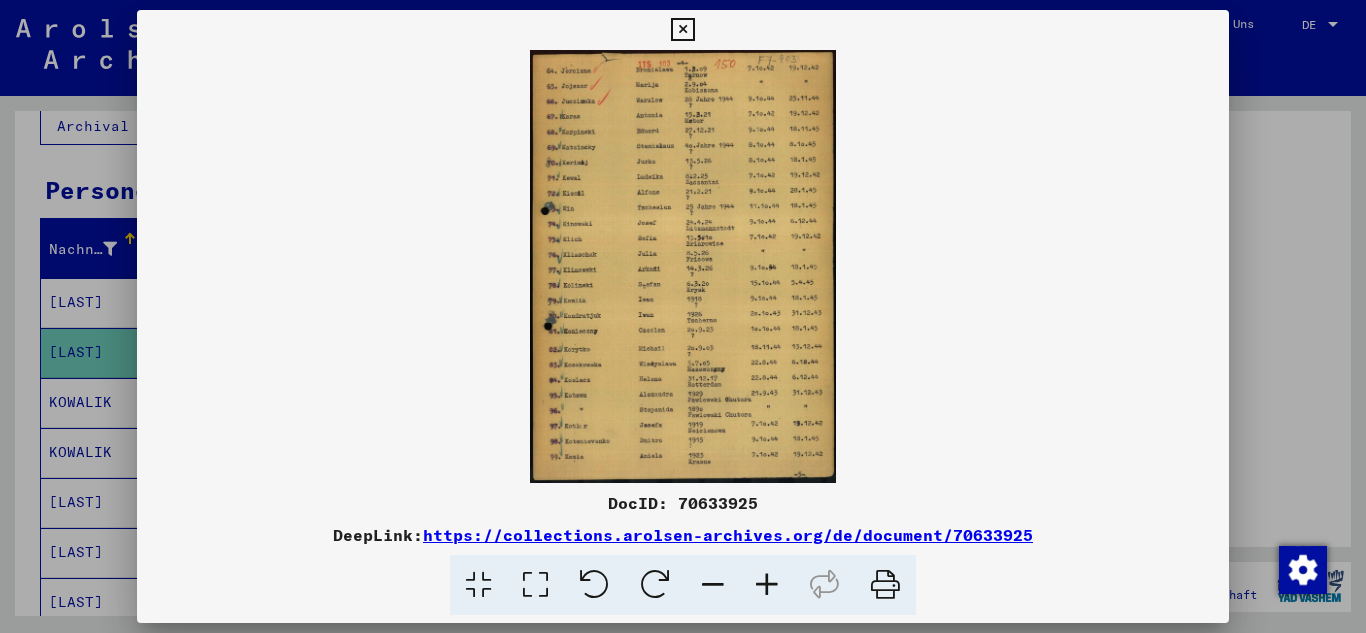 click at bounding box center (767, 585) 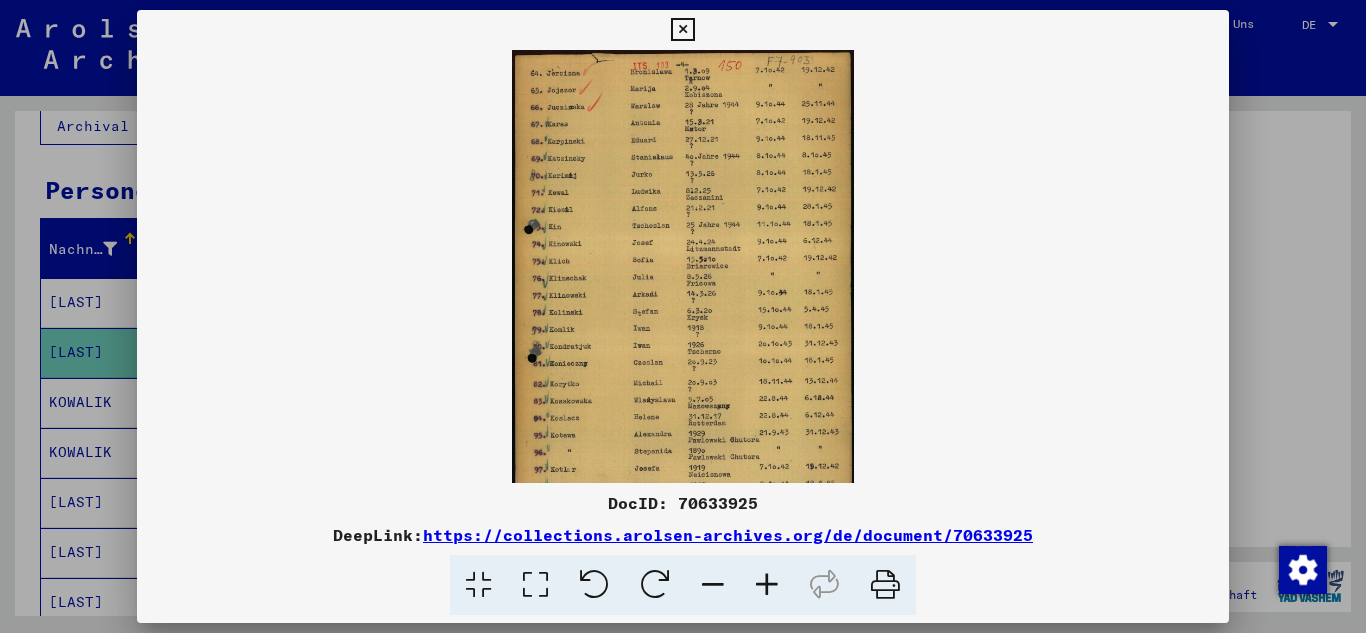 click at bounding box center [767, 585] 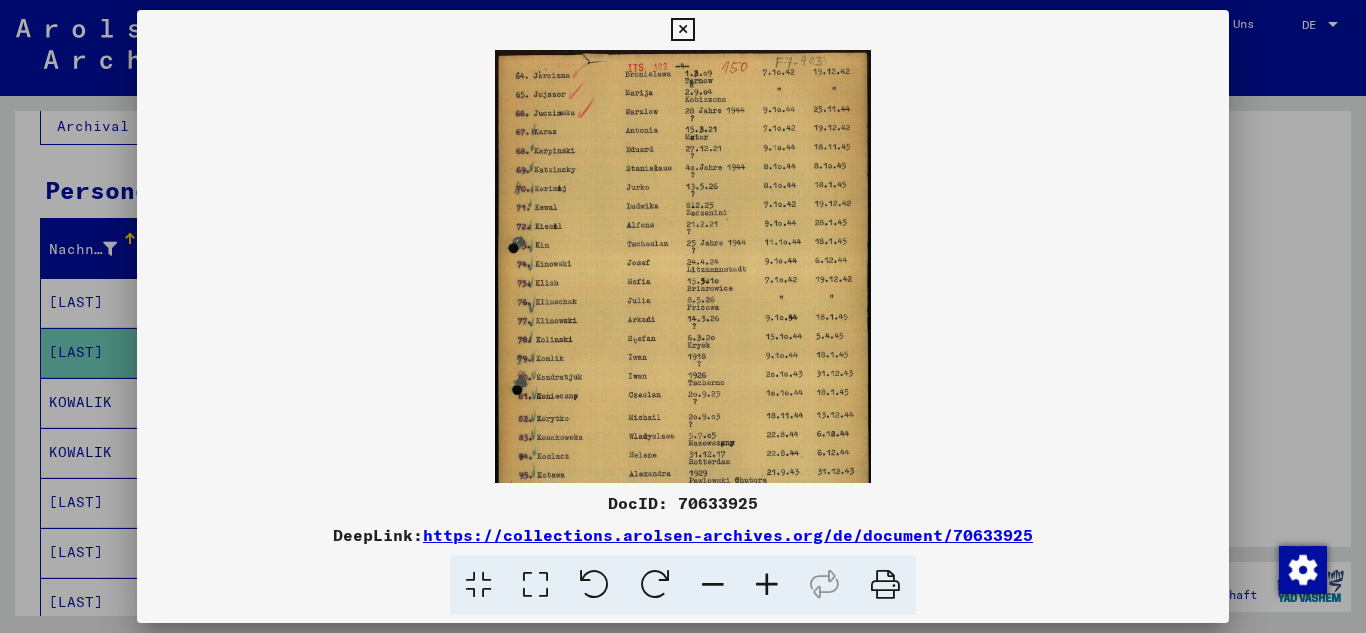 click at bounding box center (767, 585) 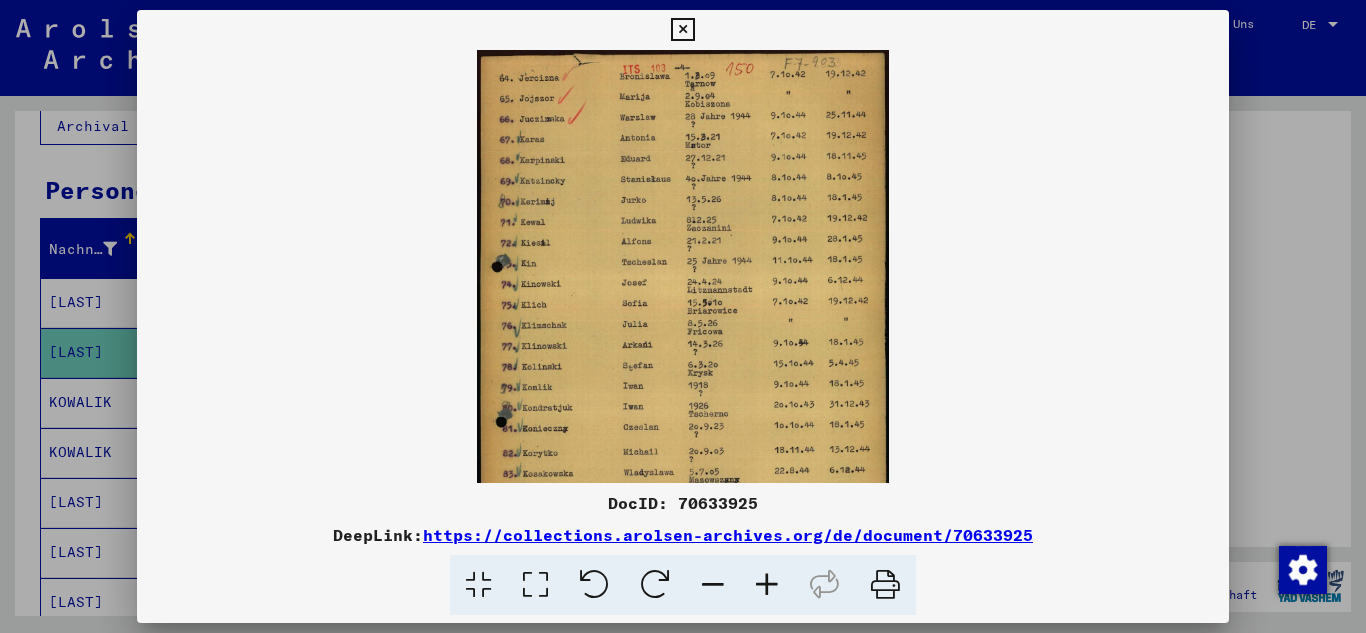 click at bounding box center (767, 585) 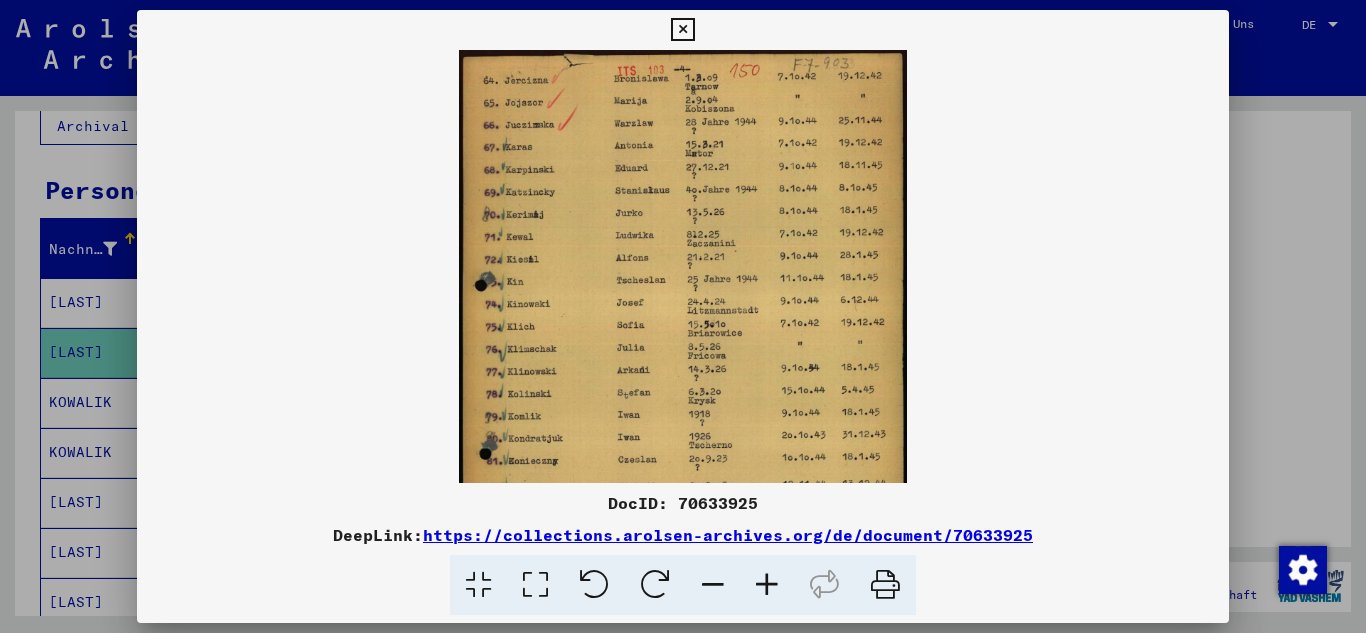 click at bounding box center [767, 585] 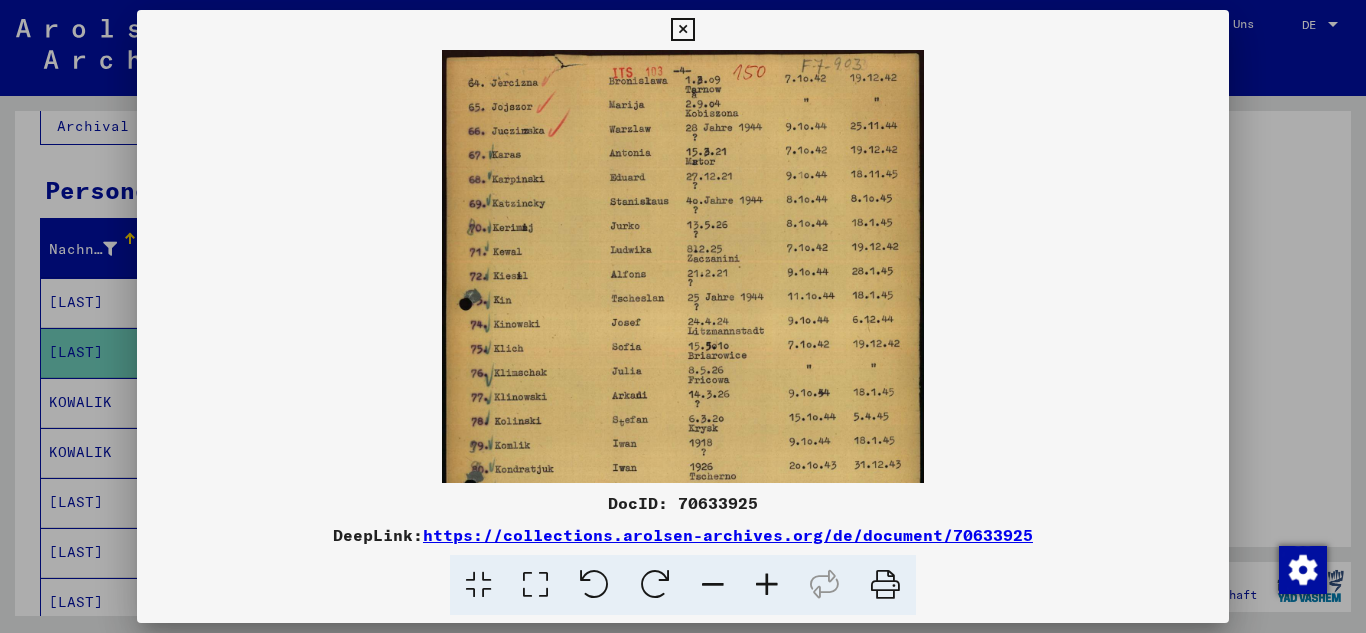 click at bounding box center [767, 585] 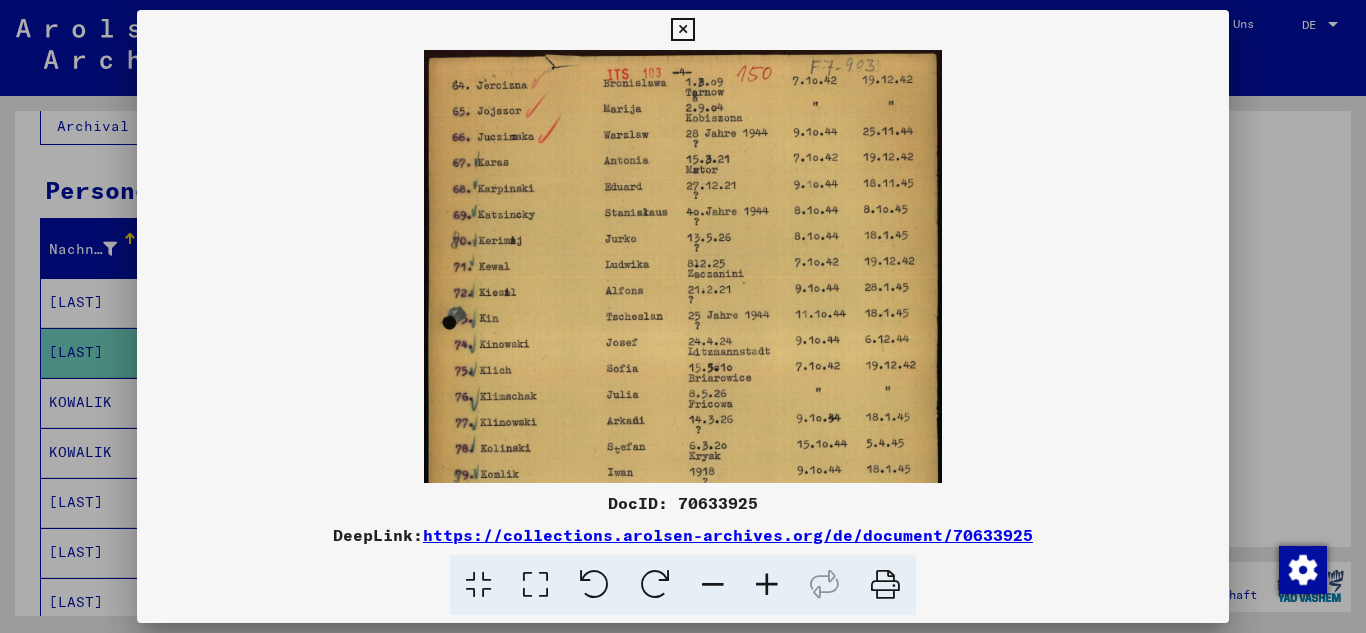 click at bounding box center [767, 585] 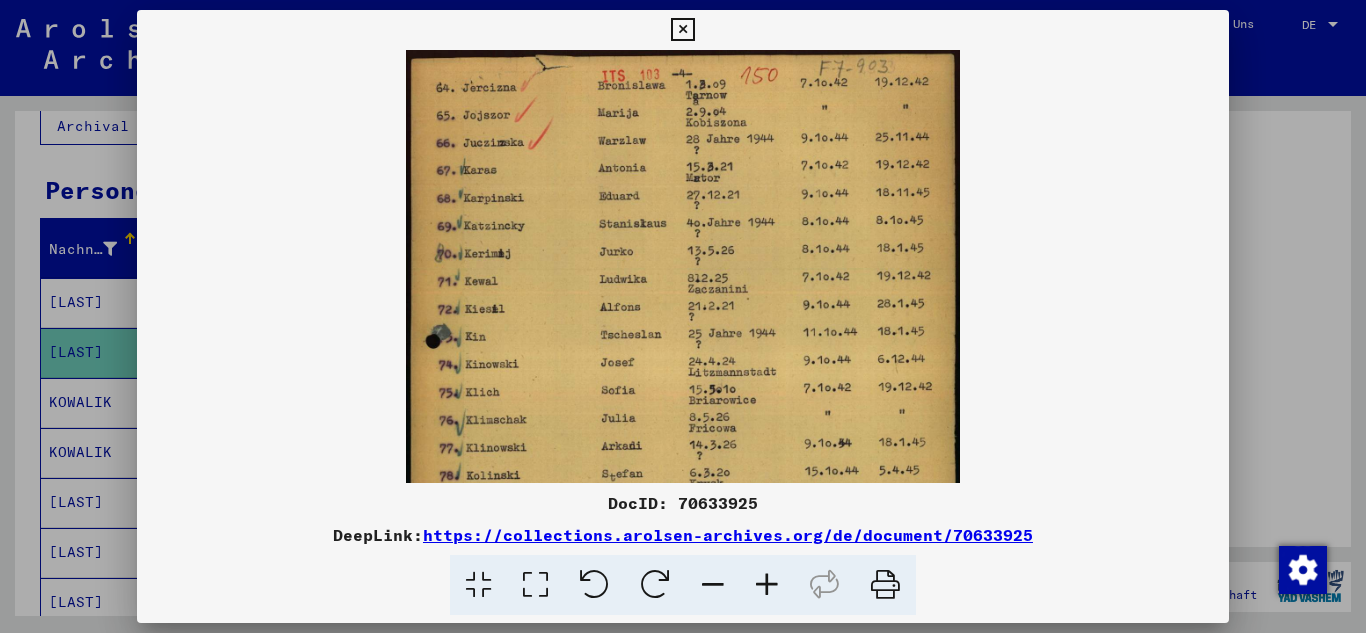 click at bounding box center [767, 585] 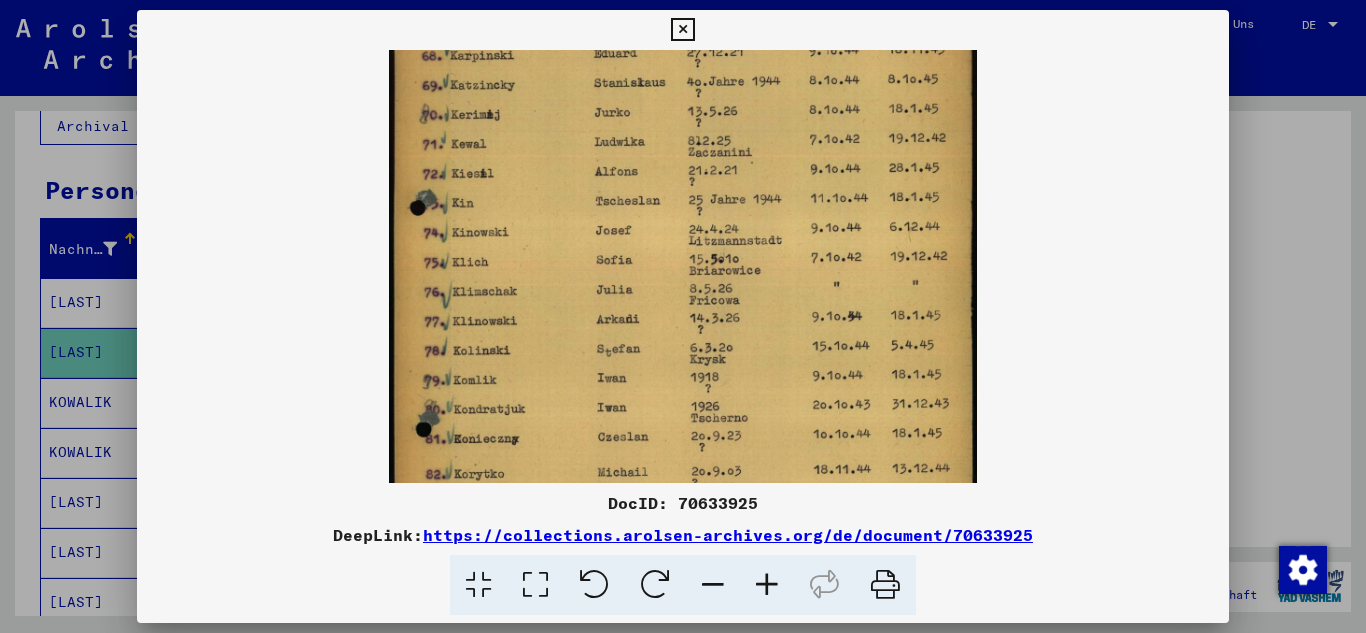 drag, startPoint x: 713, startPoint y: 382, endPoint x: 715, endPoint y: 229, distance: 153.01308 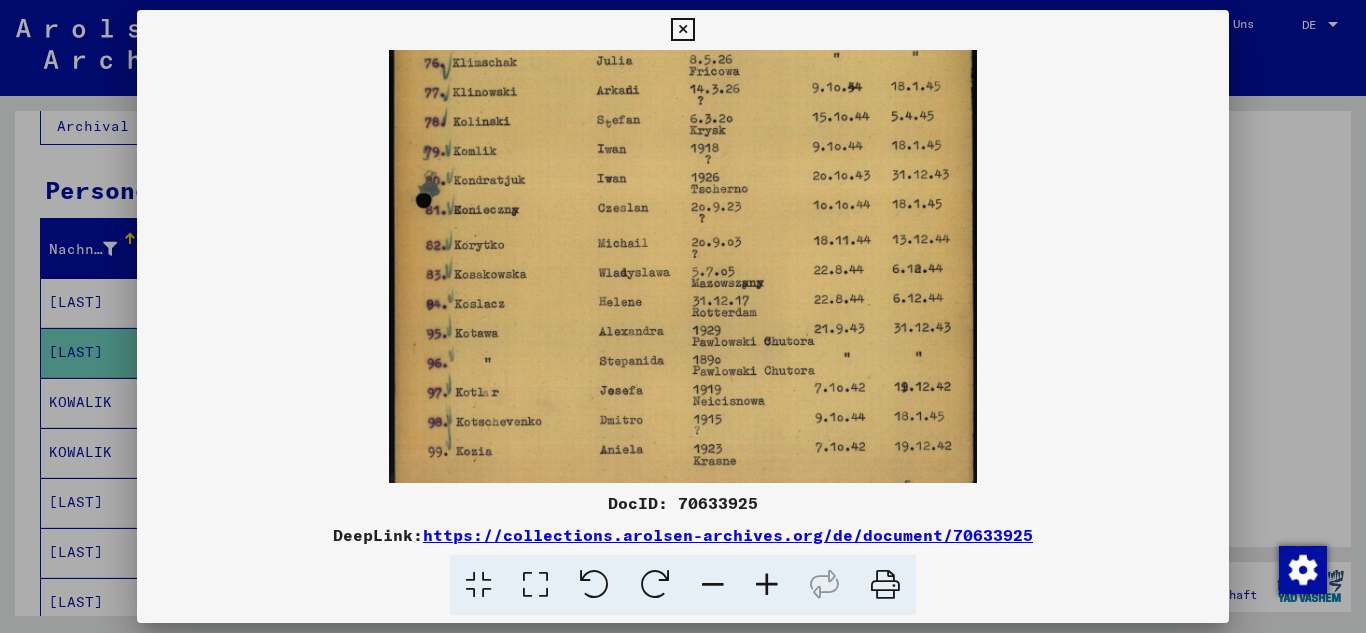 scroll, scrollTop: 400, scrollLeft: 0, axis: vertical 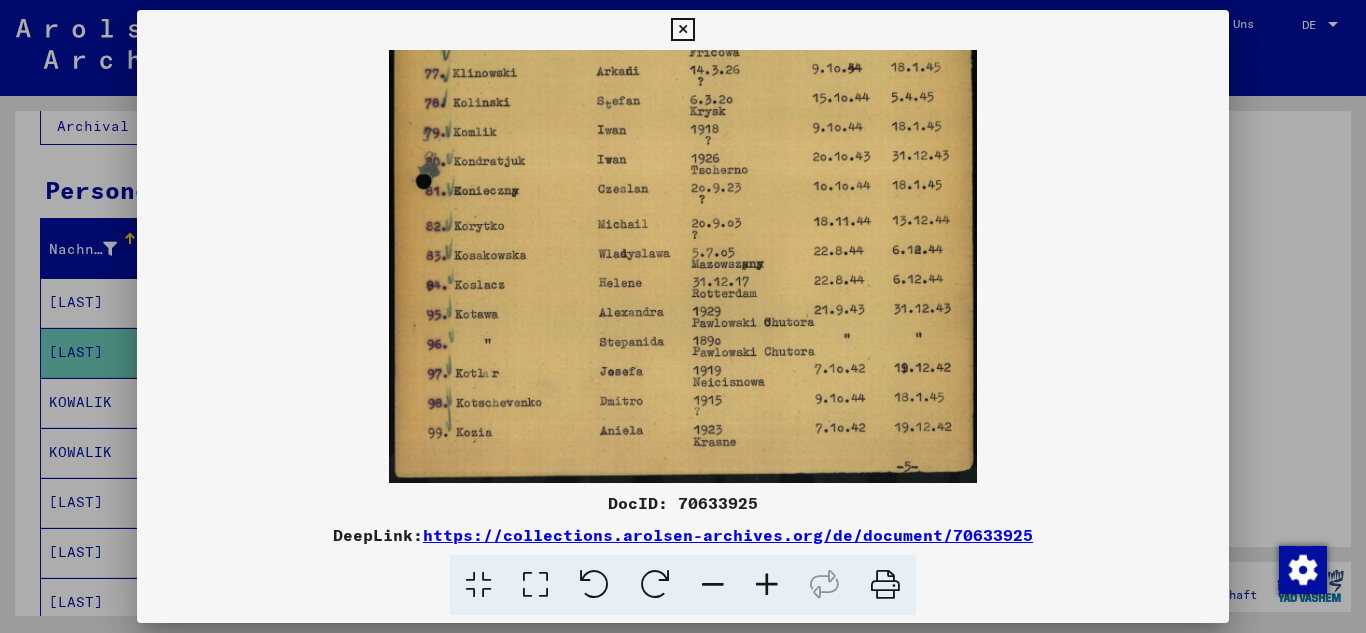 drag, startPoint x: 784, startPoint y: 378, endPoint x: 778, endPoint y: 110, distance: 268.06717 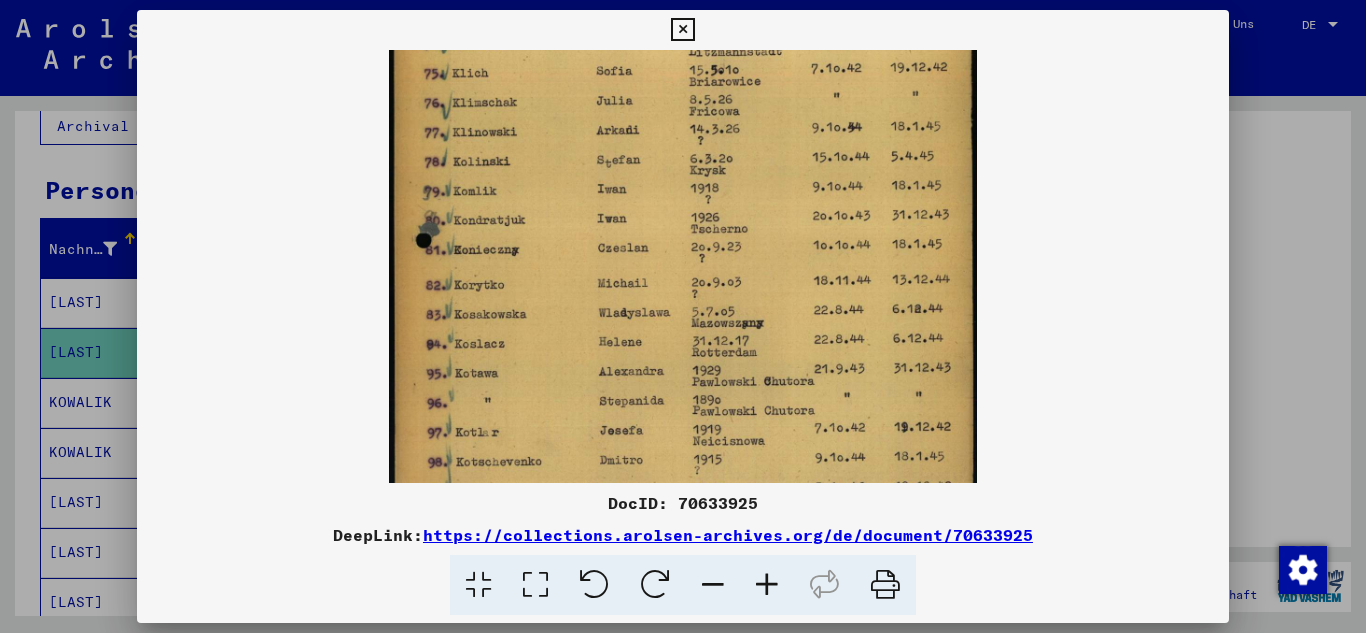 scroll, scrollTop: 316, scrollLeft: 0, axis: vertical 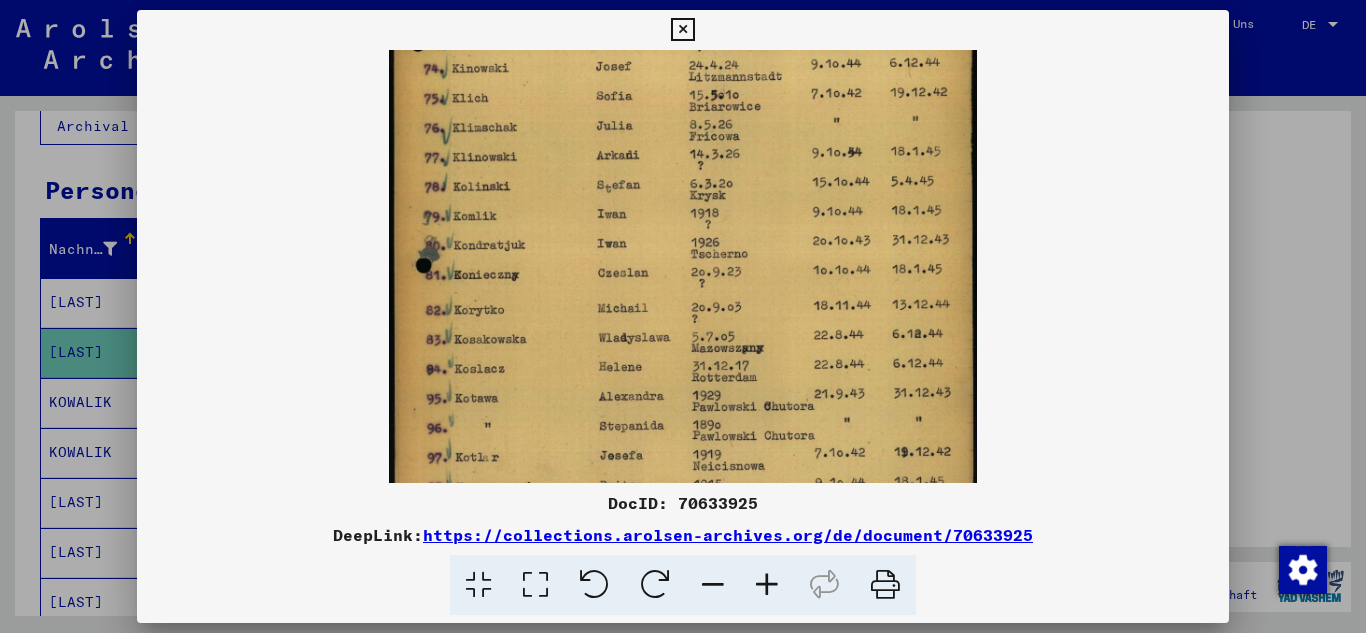 drag, startPoint x: 788, startPoint y: 253, endPoint x: 787, endPoint y: 337, distance: 84.00595 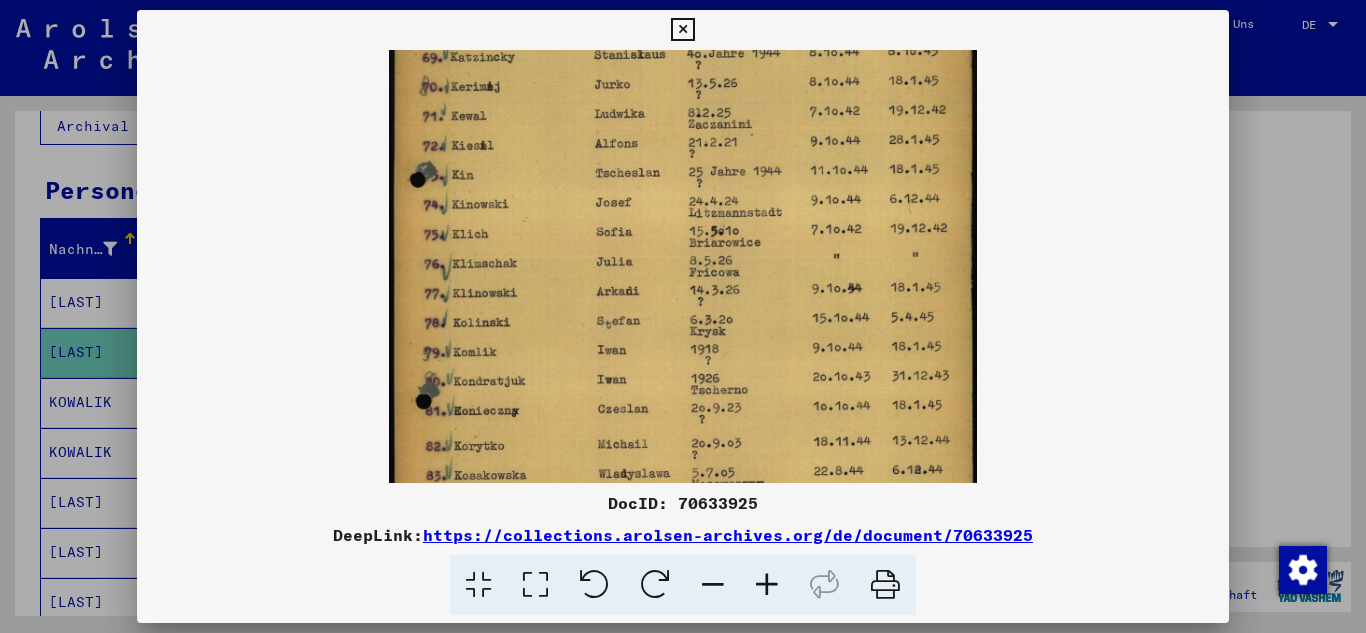 scroll, scrollTop: 179, scrollLeft: 0, axis: vertical 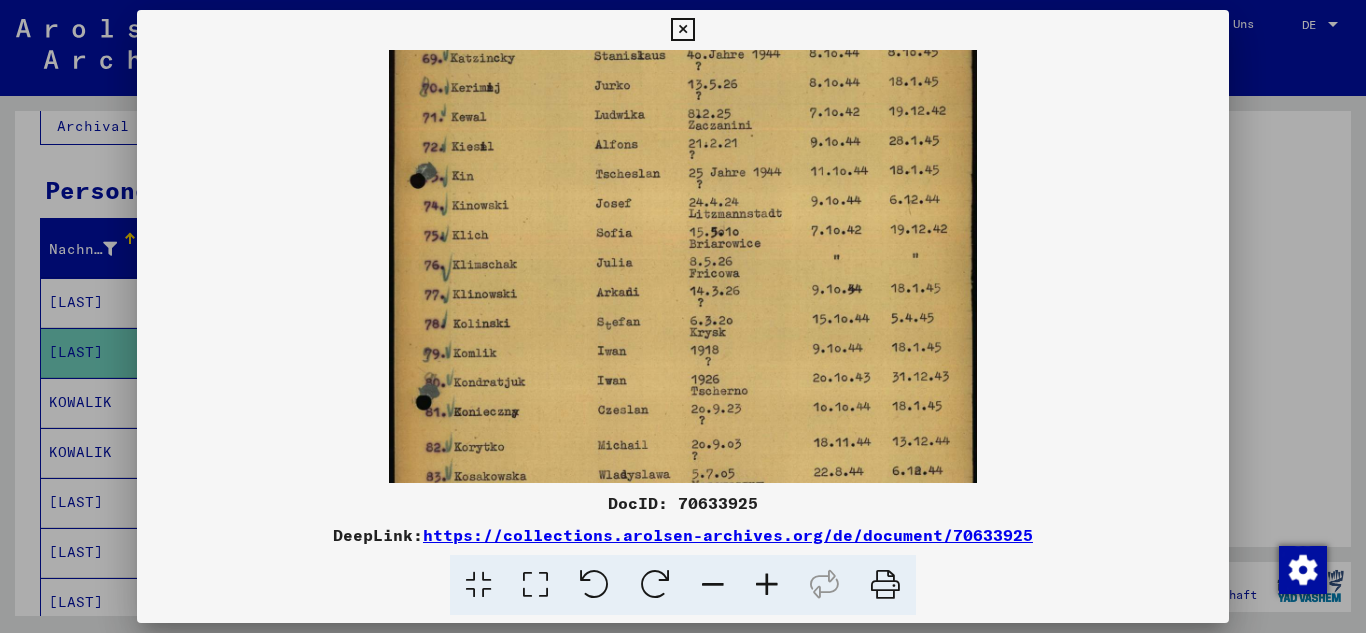 drag, startPoint x: 769, startPoint y: 196, endPoint x: 769, endPoint y: 333, distance: 137 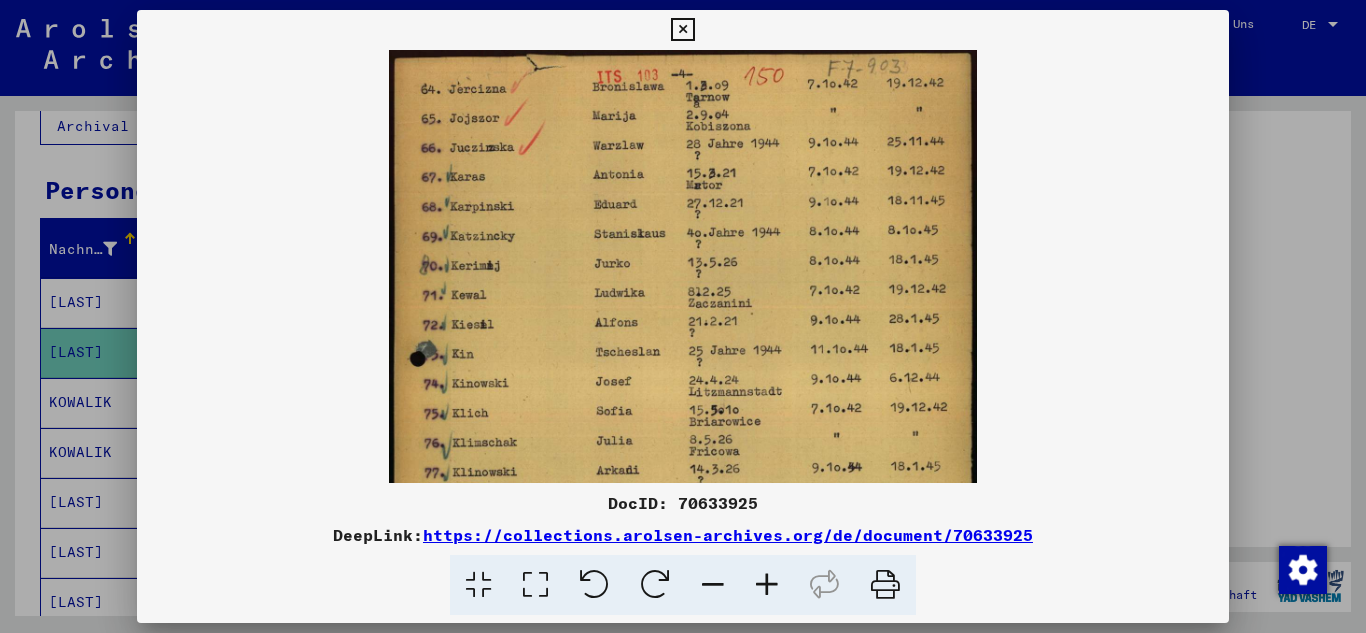 scroll, scrollTop: 0, scrollLeft: 0, axis: both 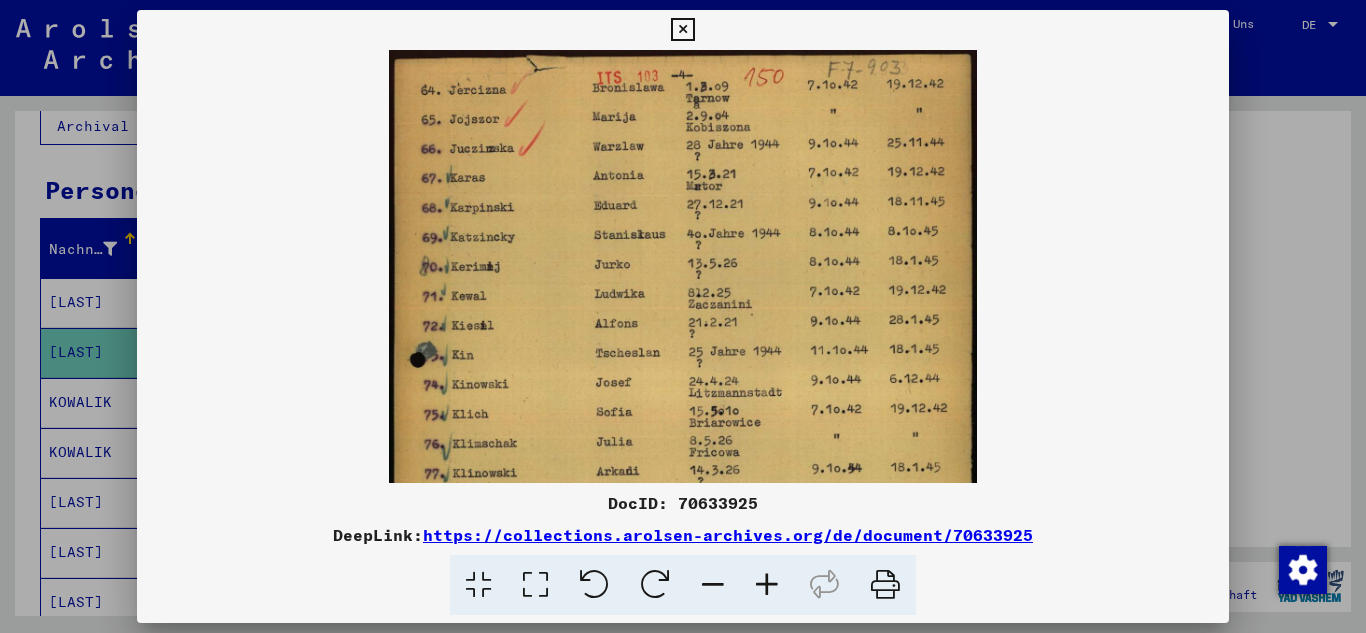 drag, startPoint x: 752, startPoint y: 193, endPoint x: 783, endPoint y: 374, distance: 183.63551 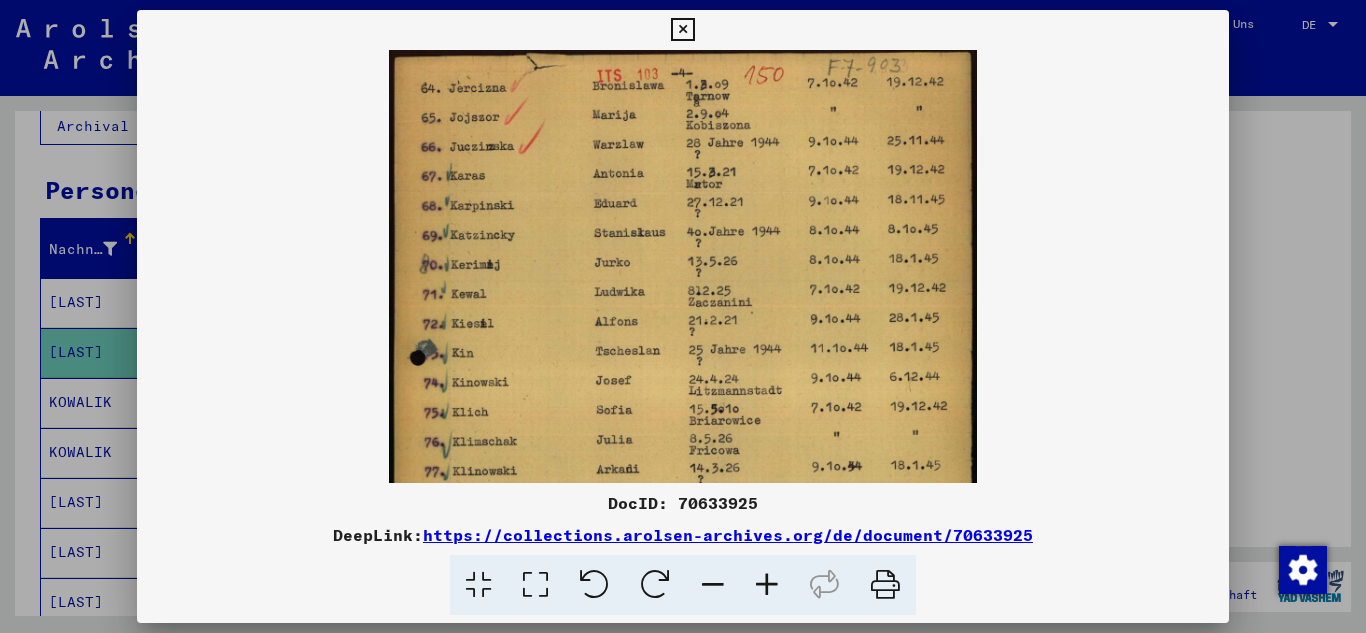 drag, startPoint x: 777, startPoint y: 258, endPoint x: 776, endPoint y: 275, distance: 17.029387 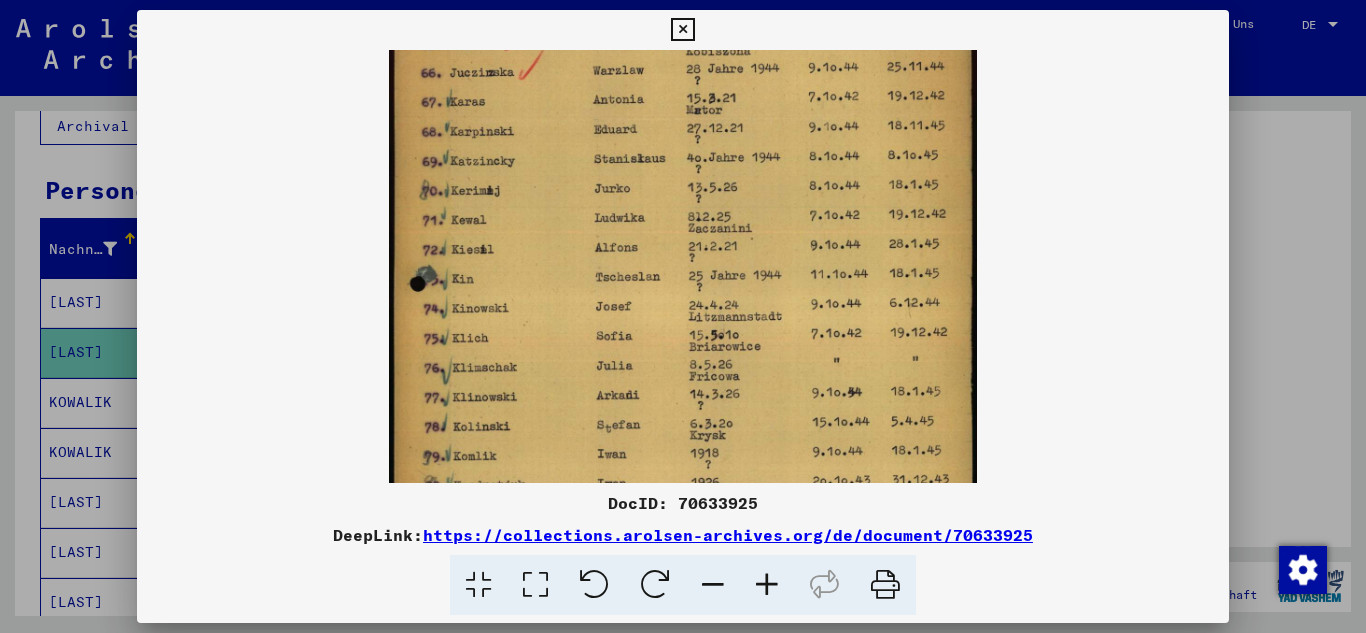 scroll, scrollTop: 197, scrollLeft: 0, axis: vertical 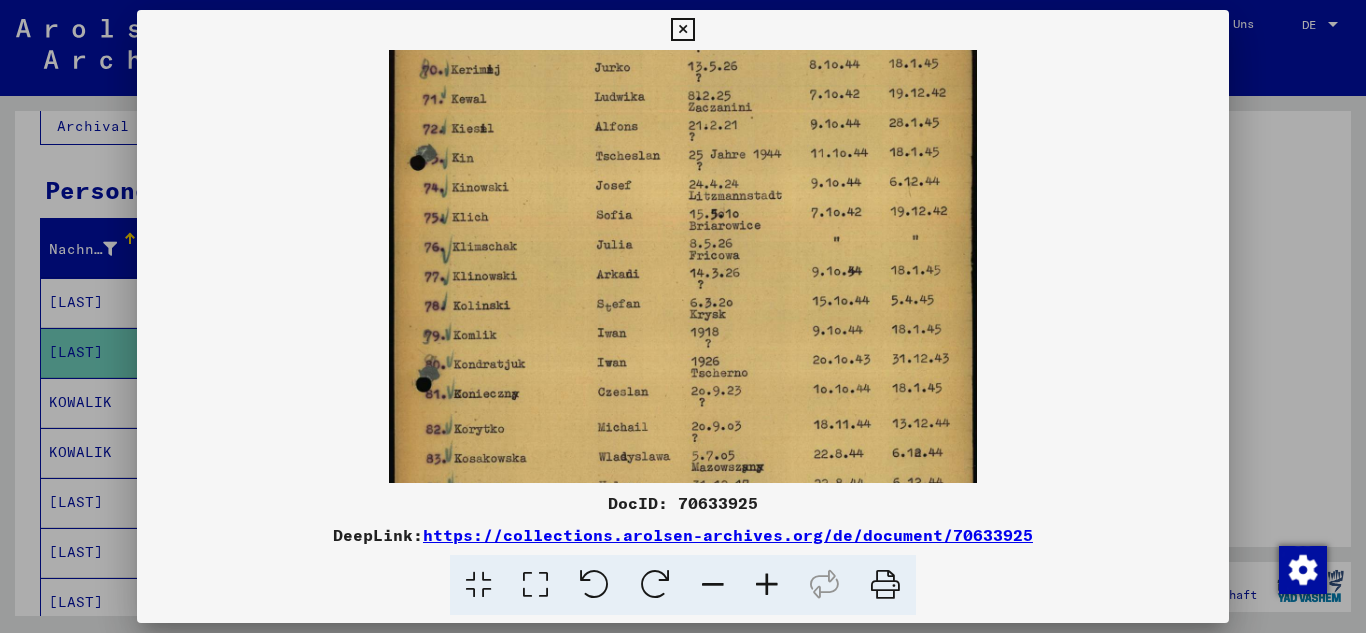 drag, startPoint x: 774, startPoint y: 407, endPoint x: 744, endPoint y: 212, distance: 197.29419 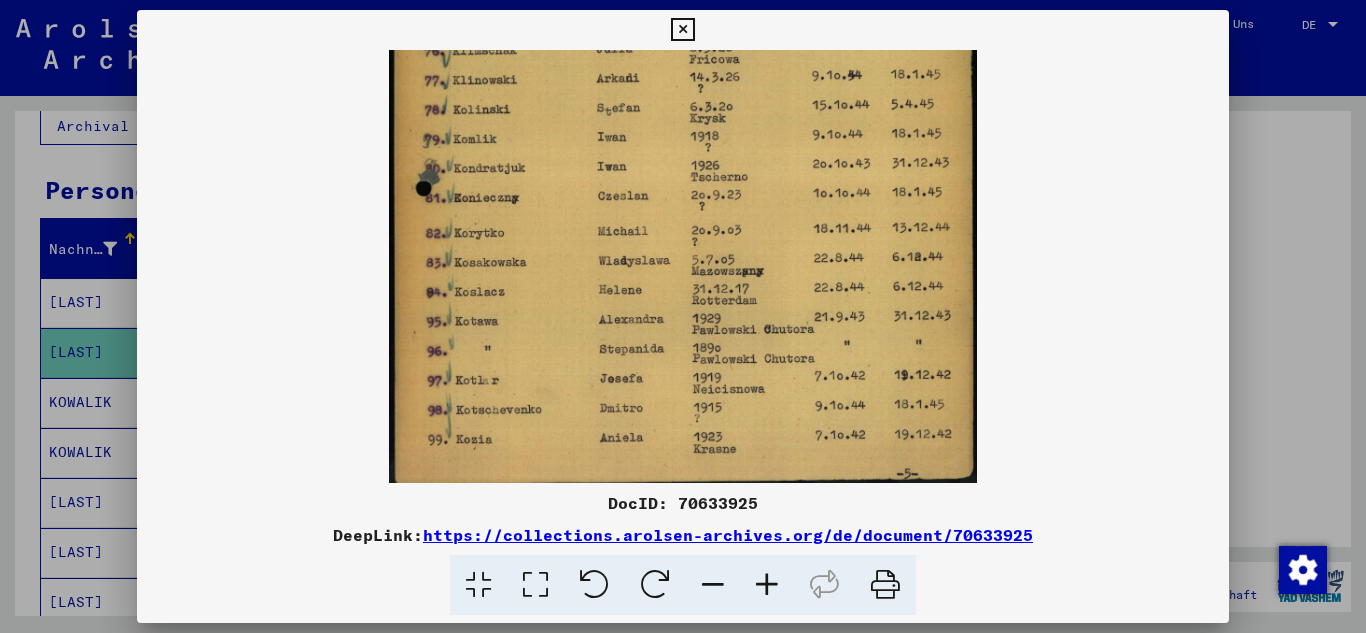 scroll, scrollTop: 400, scrollLeft: 0, axis: vertical 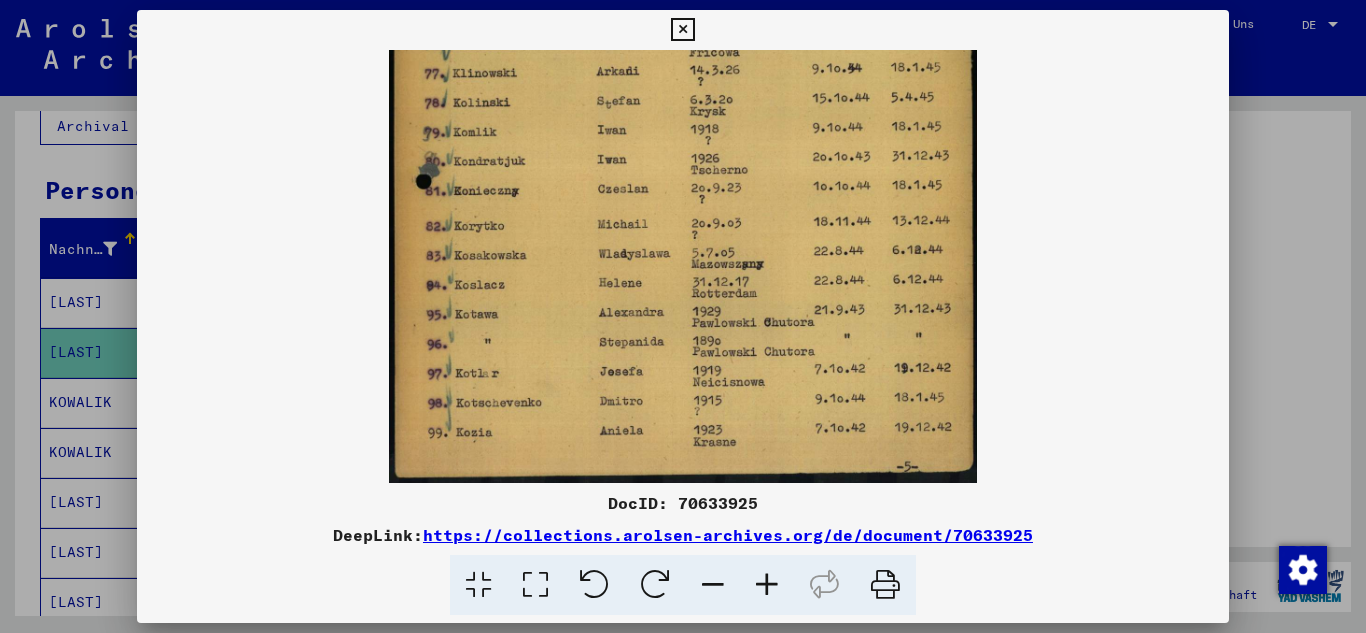 drag, startPoint x: 783, startPoint y: 460, endPoint x: 730, endPoint y: 153, distance: 311.54132 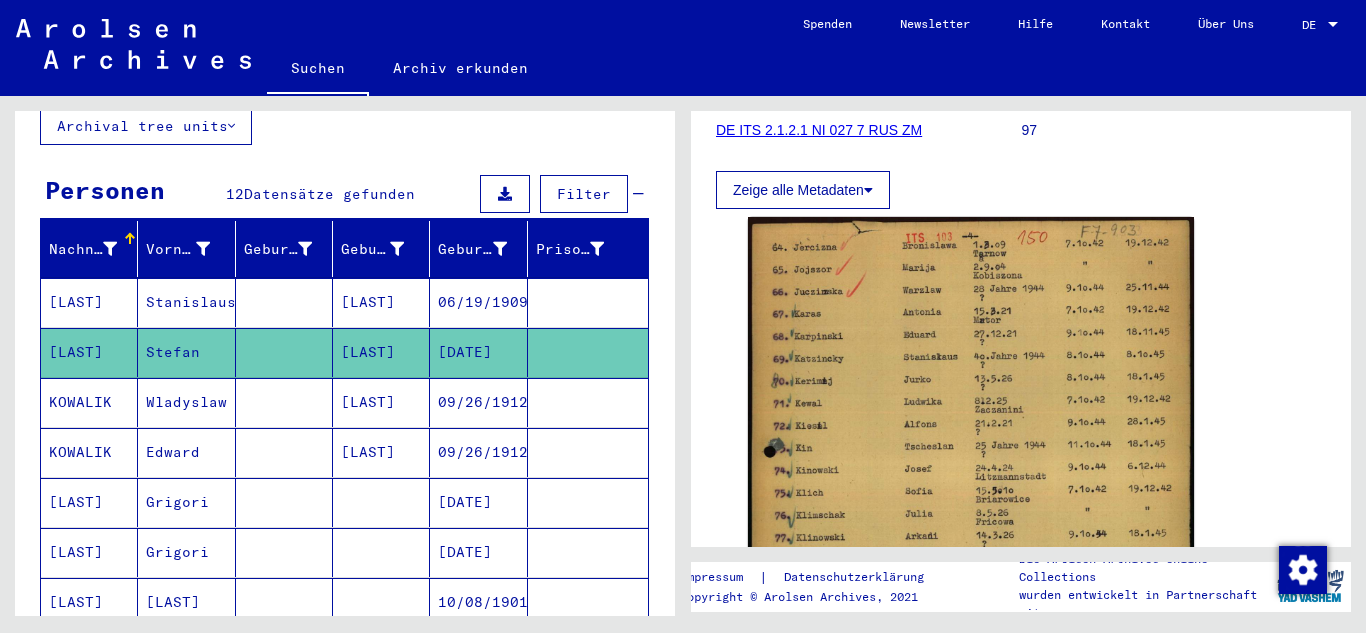 click on "KOWALIK" at bounding box center [89, 452] 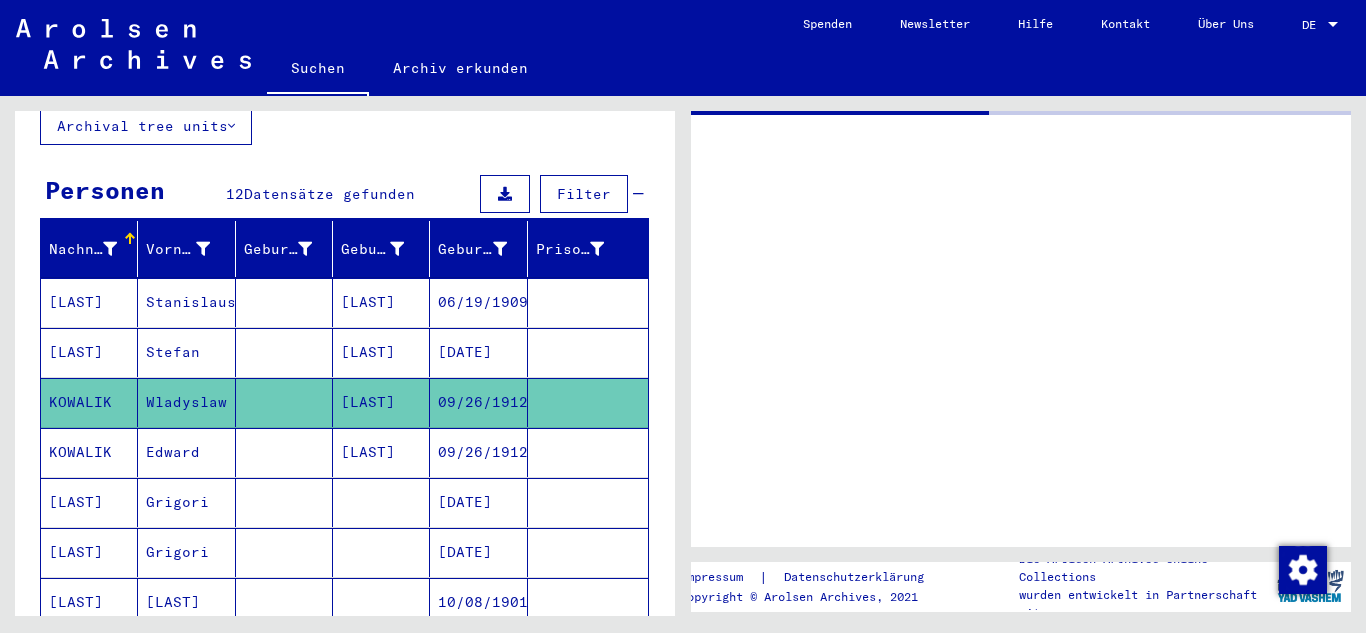 scroll, scrollTop: 0, scrollLeft: 0, axis: both 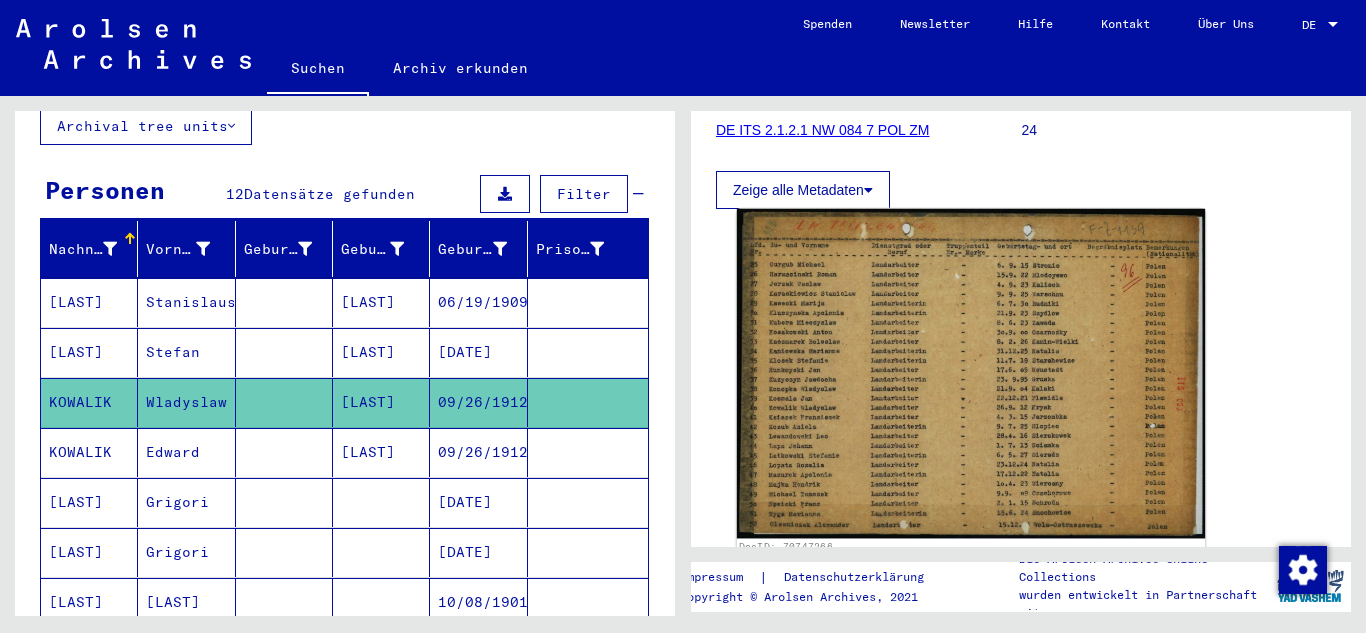 click 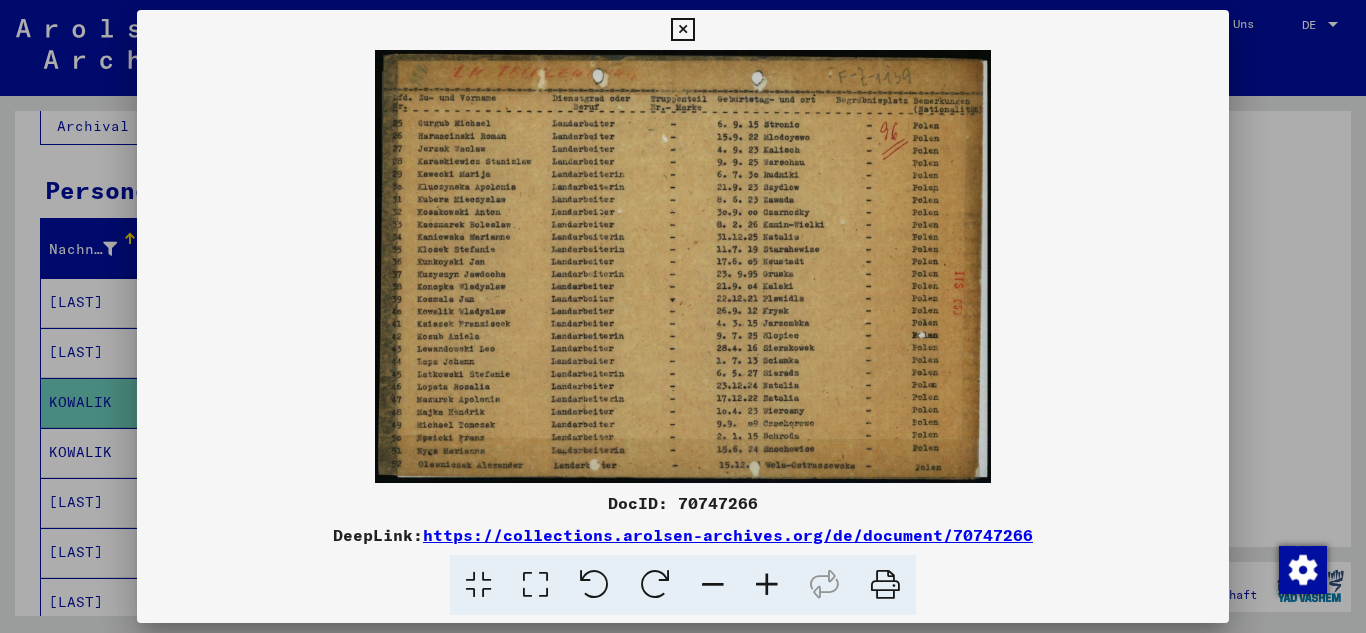 click at bounding box center [767, 585] 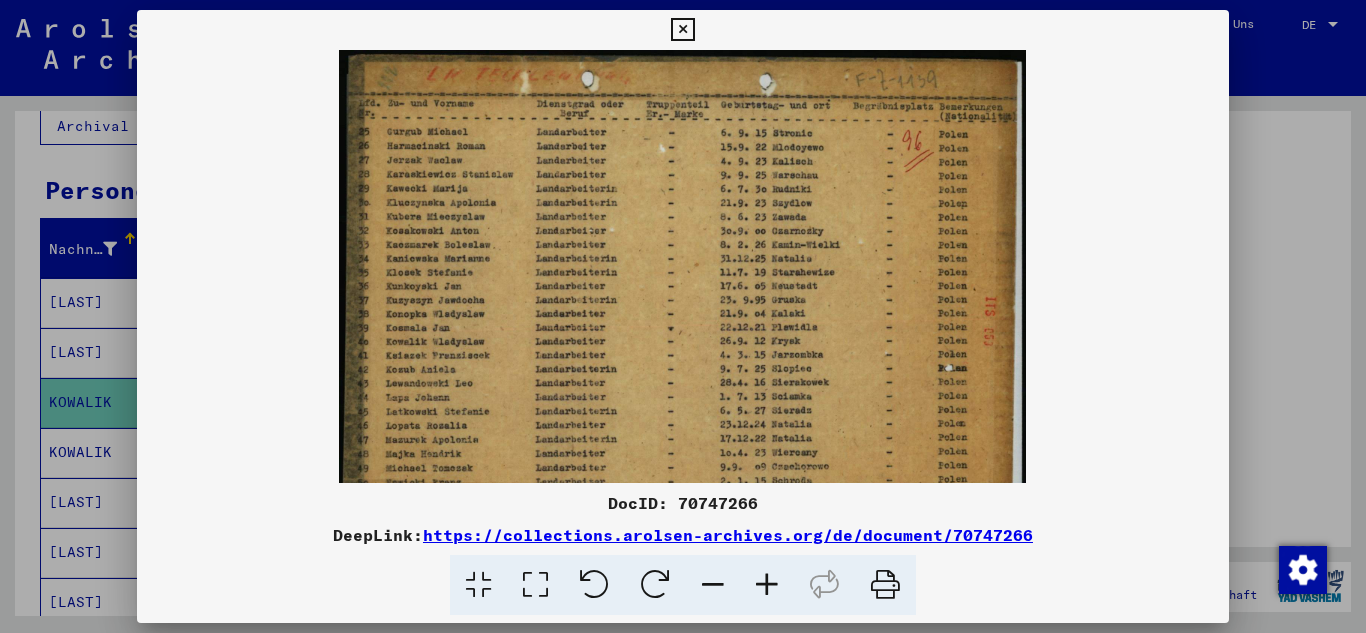 click at bounding box center [767, 585] 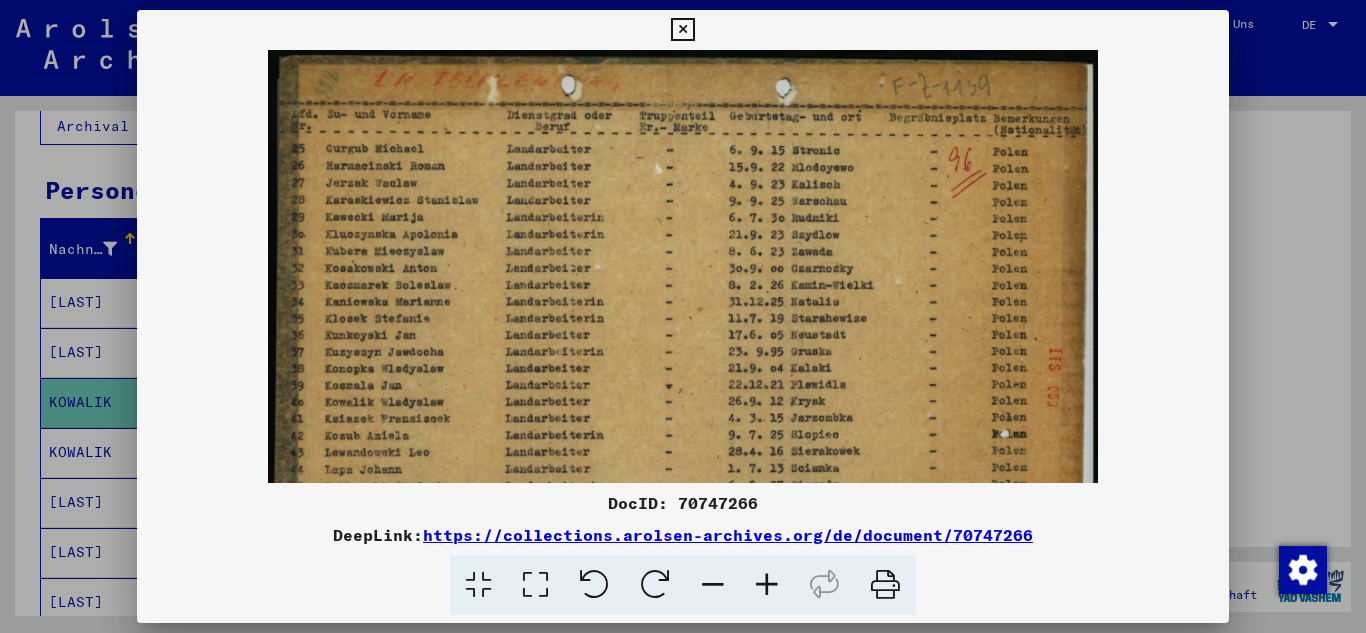 click at bounding box center (767, 585) 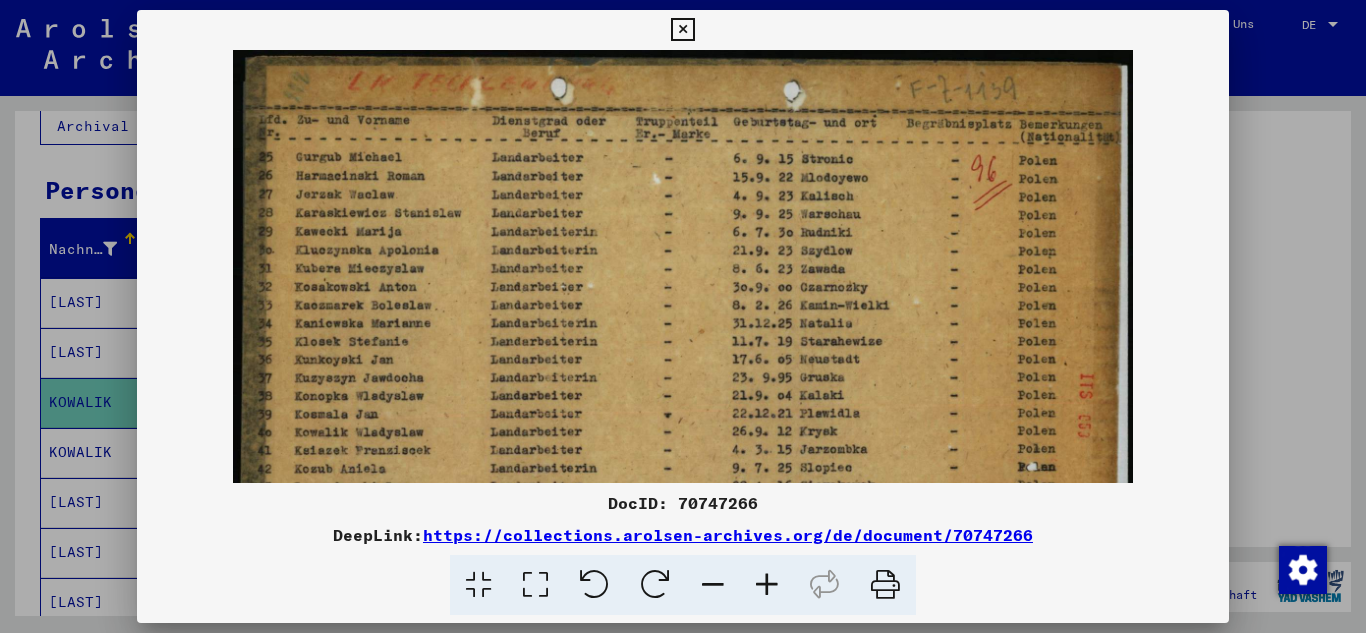 click at bounding box center (767, 585) 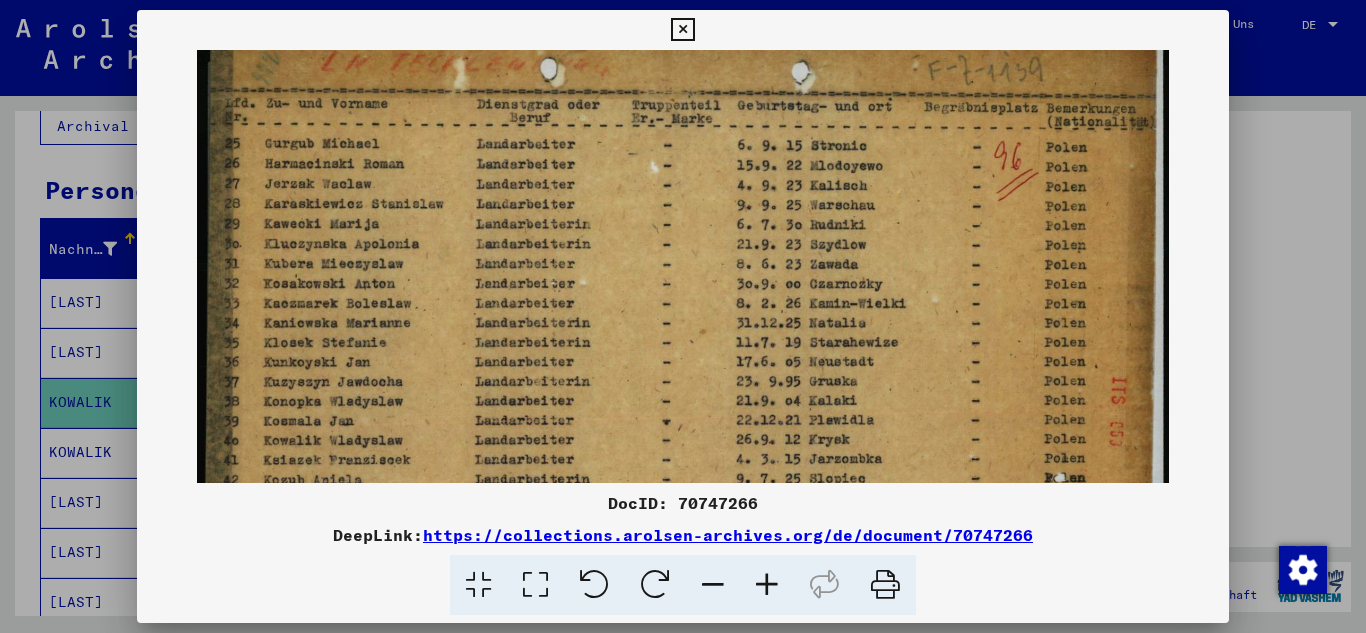 scroll, scrollTop: 0, scrollLeft: 0, axis: both 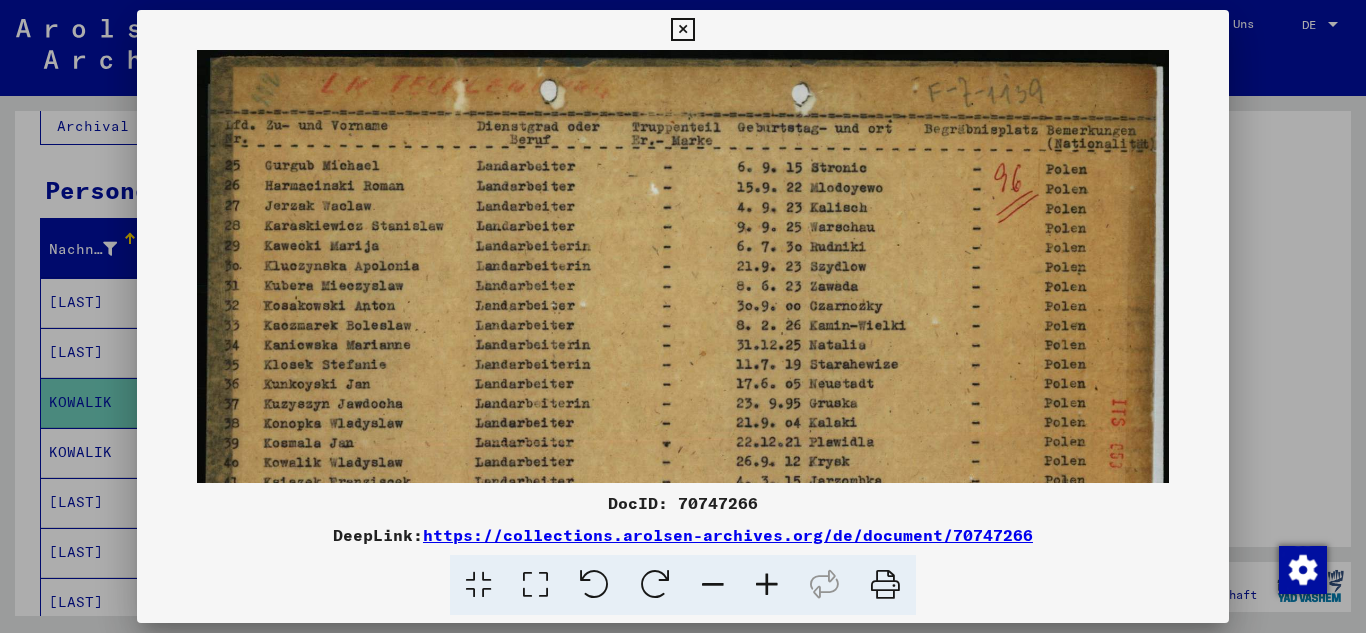 drag, startPoint x: 948, startPoint y: 423, endPoint x: 944, endPoint y: 506, distance: 83.09633 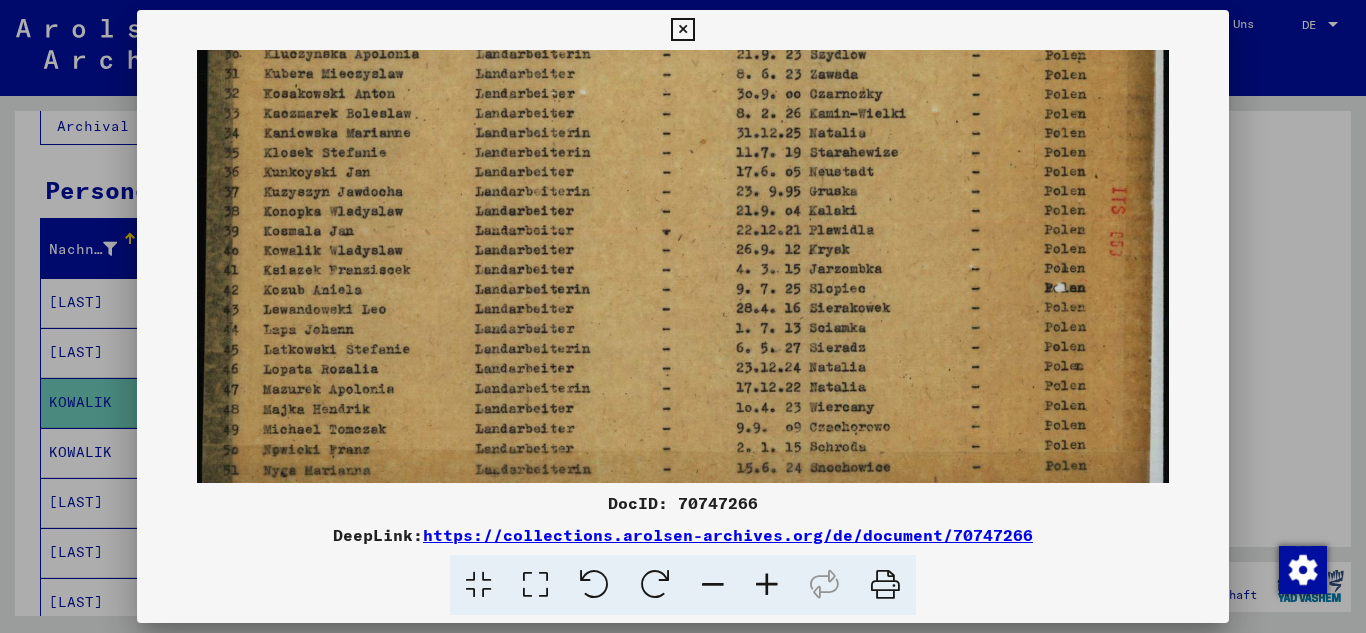 scroll, scrollTop: 250, scrollLeft: 0, axis: vertical 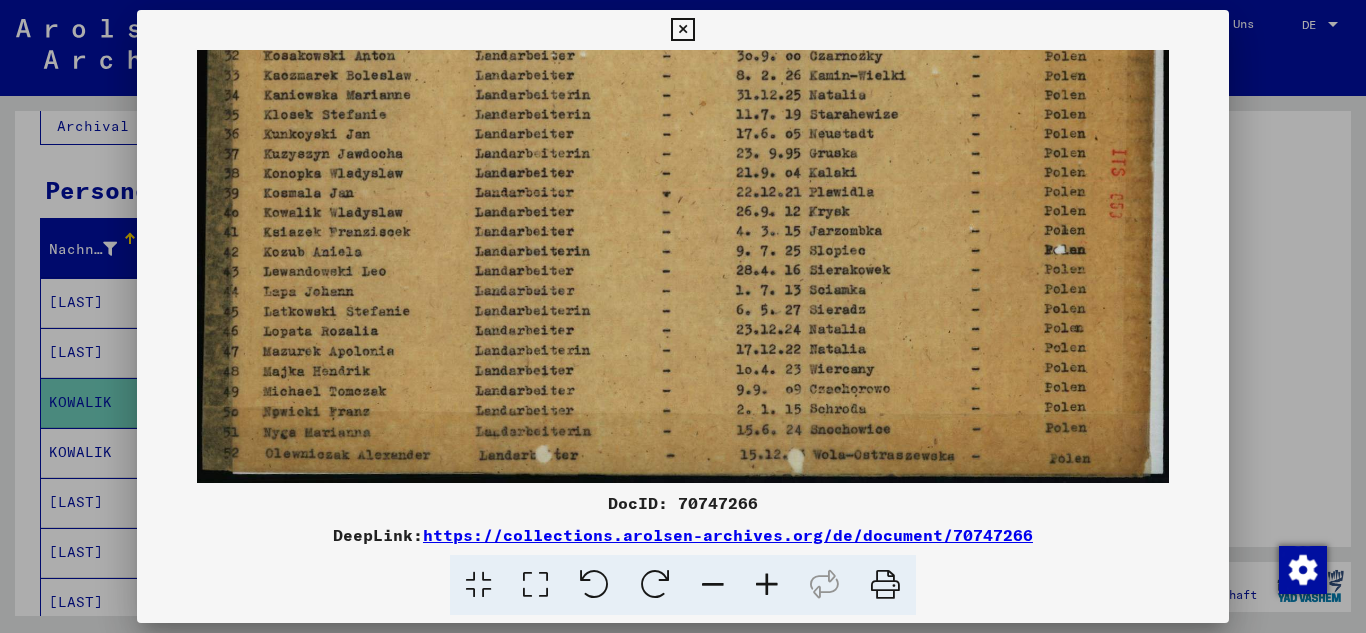 drag, startPoint x: 948, startPoint y: 405, endPoint x: 925, endPoint y: 184, distance: 222.1936 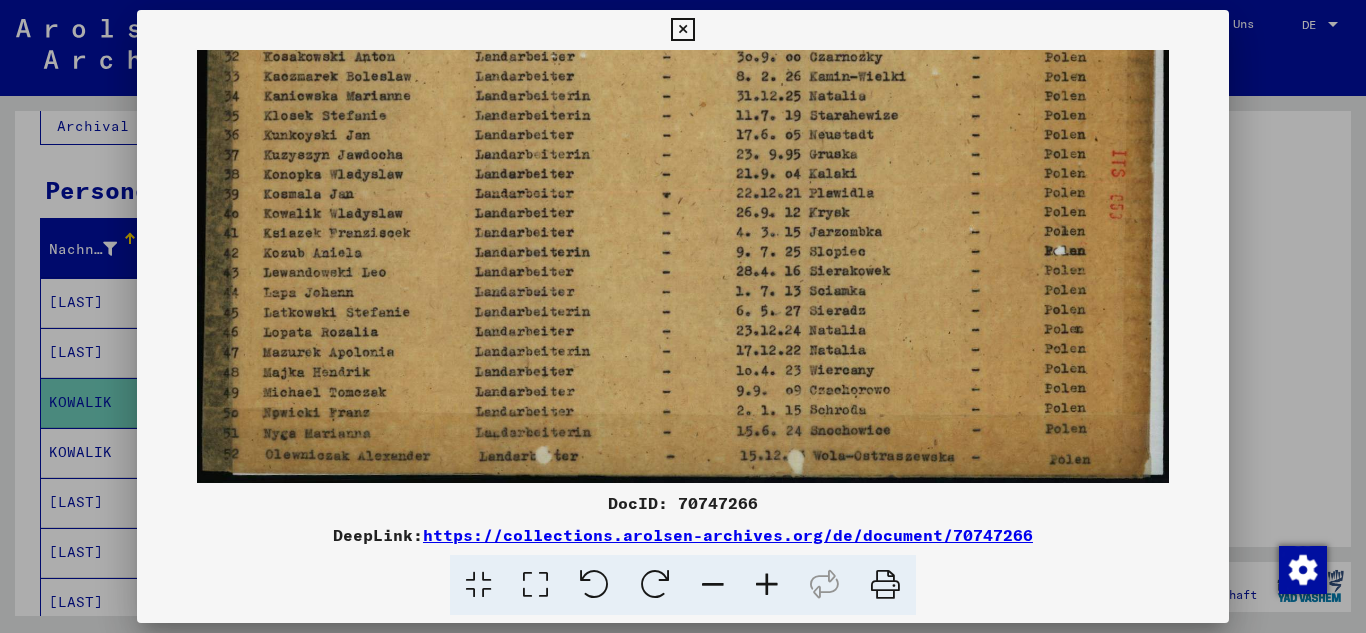 drag, startPoint x: 922, startPoint y: 392, endPoint x: 928, endPoint y: 376, distance: 17.088007 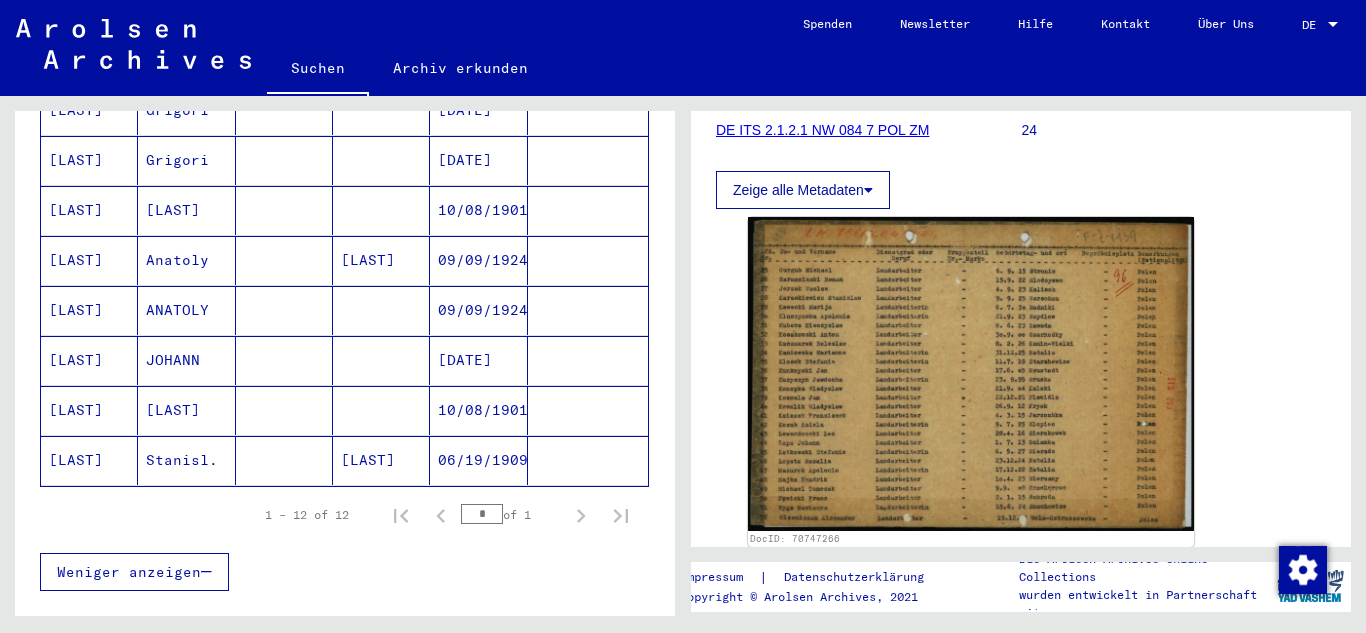 scroll, scrollTop: 548, scrollLeft: 0, axis: vertical 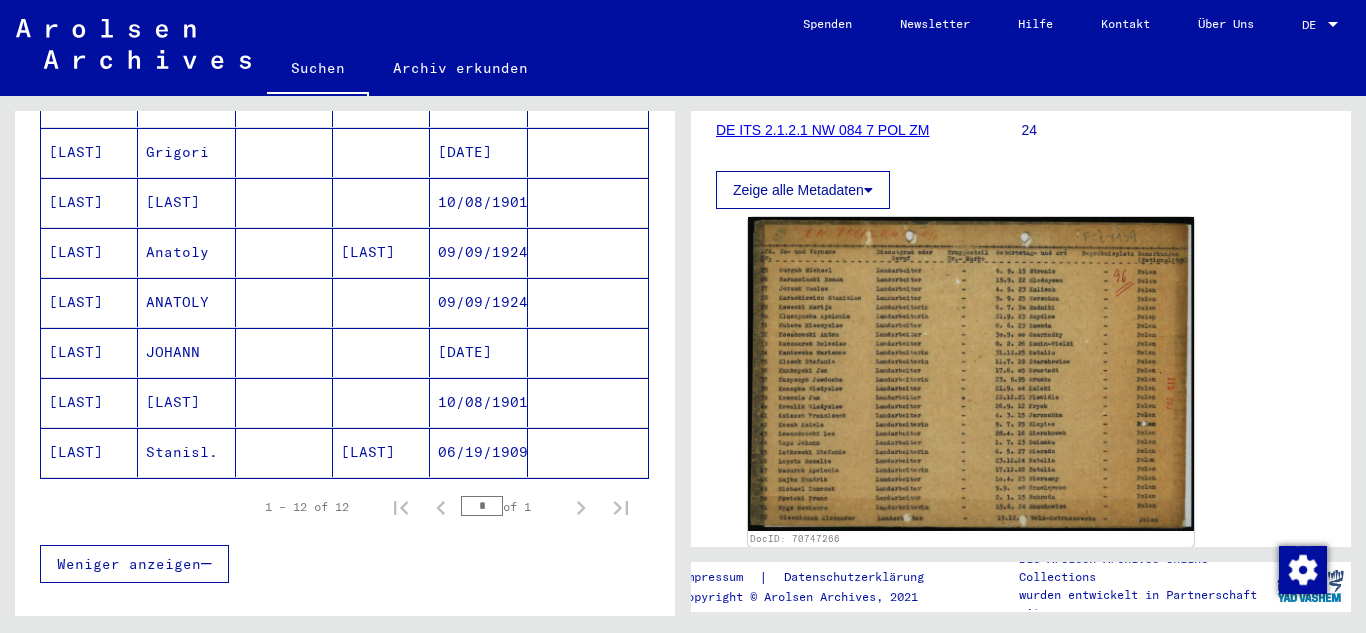 click on "[LAST]" 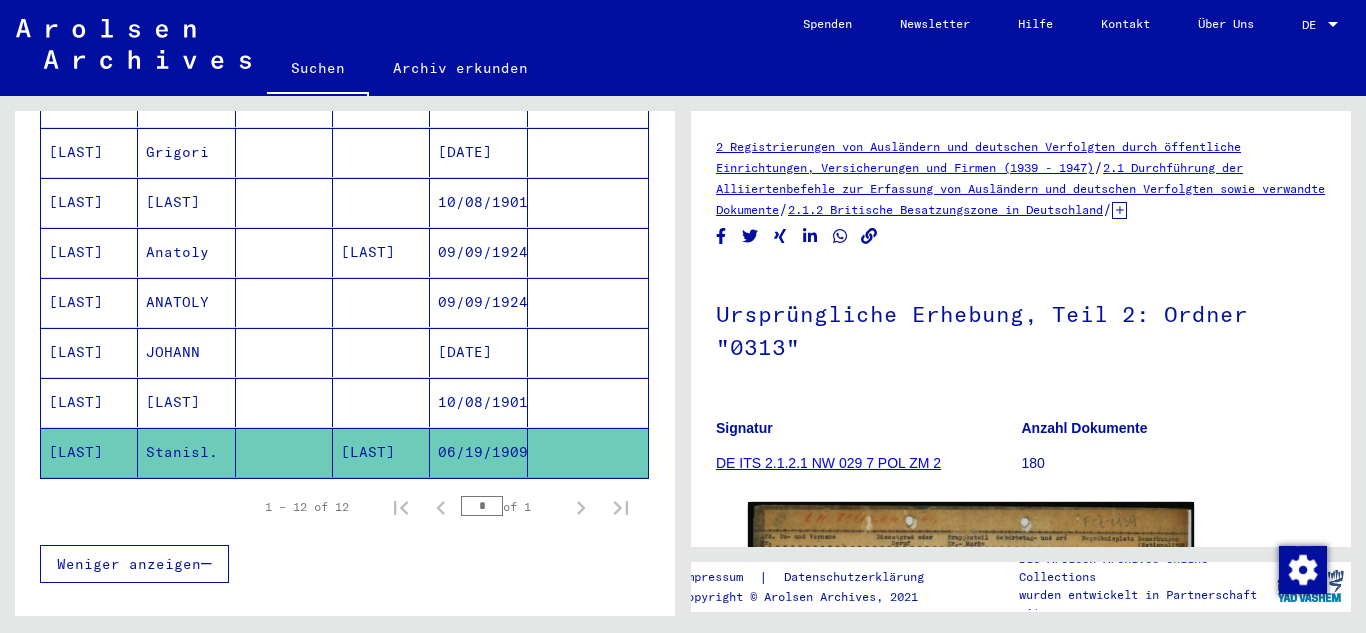 scroll, scrollTop: 0, scrollLeft: 0, axis: both 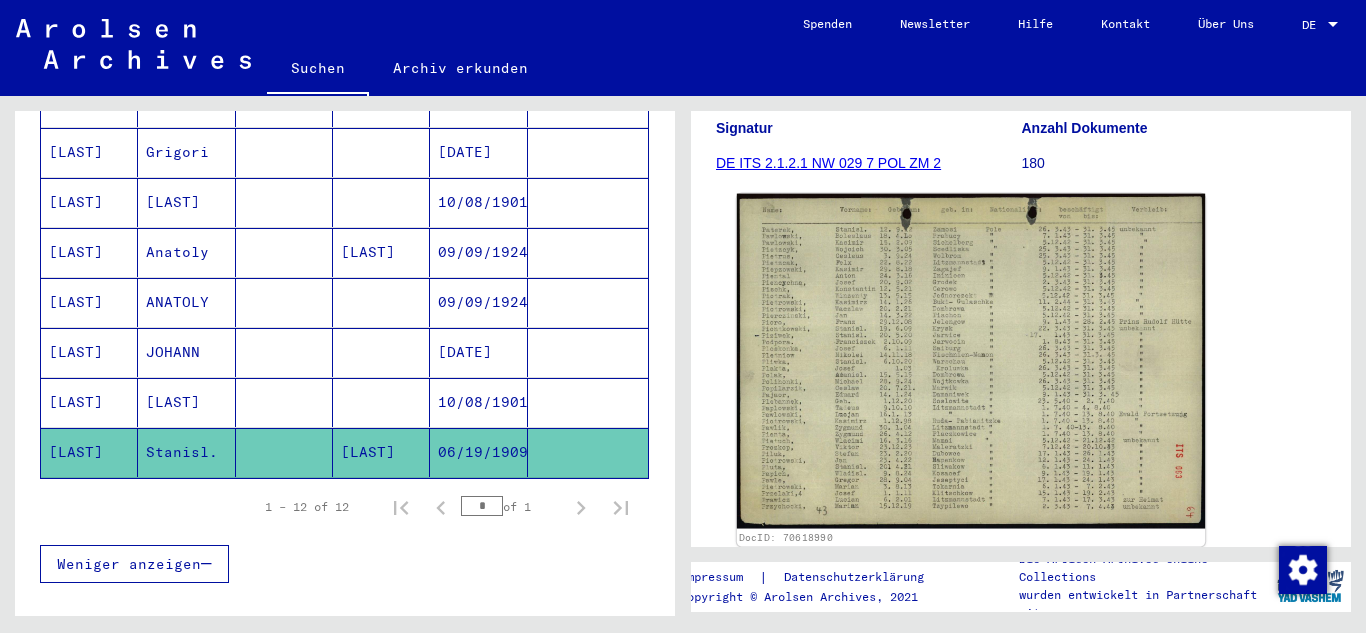 click 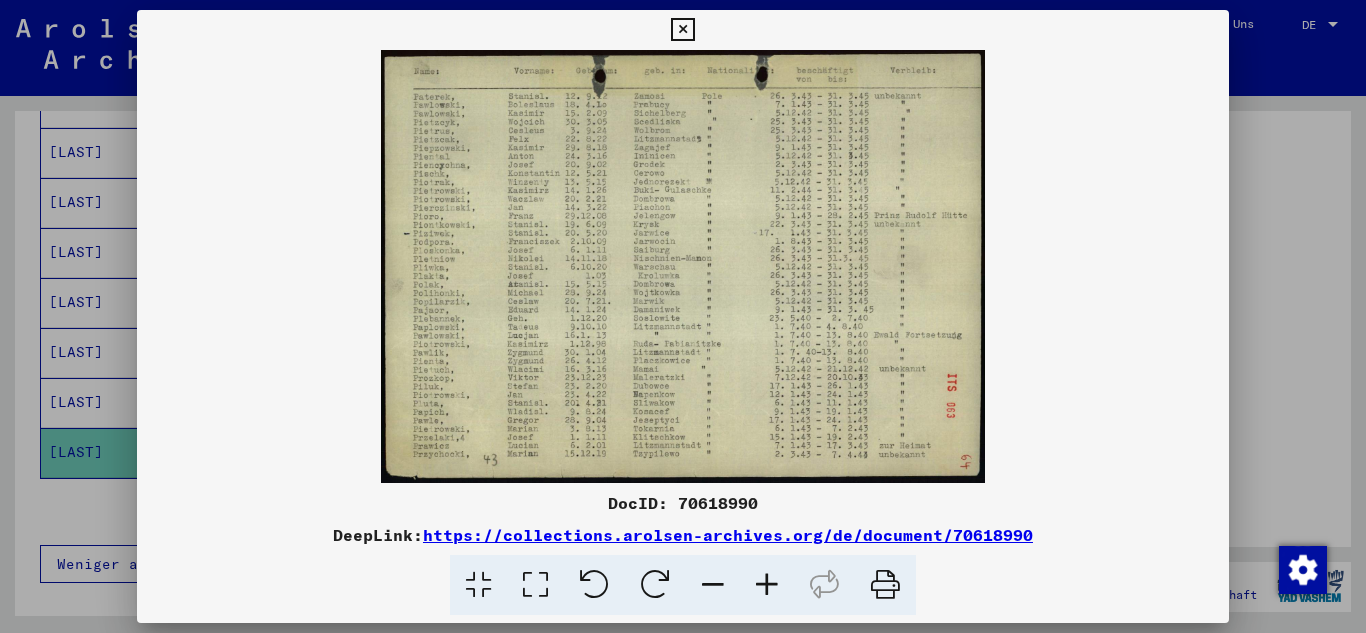 click at bounding box center [767, 585] 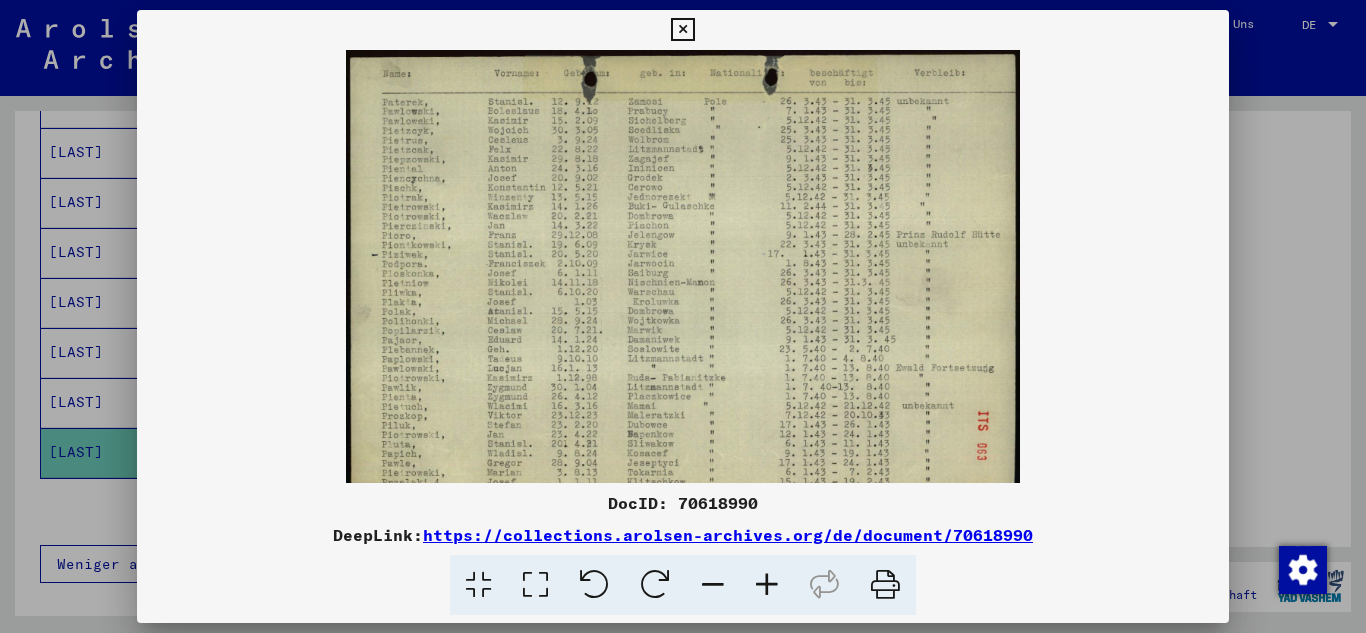 click at bounding box center (767, 585) 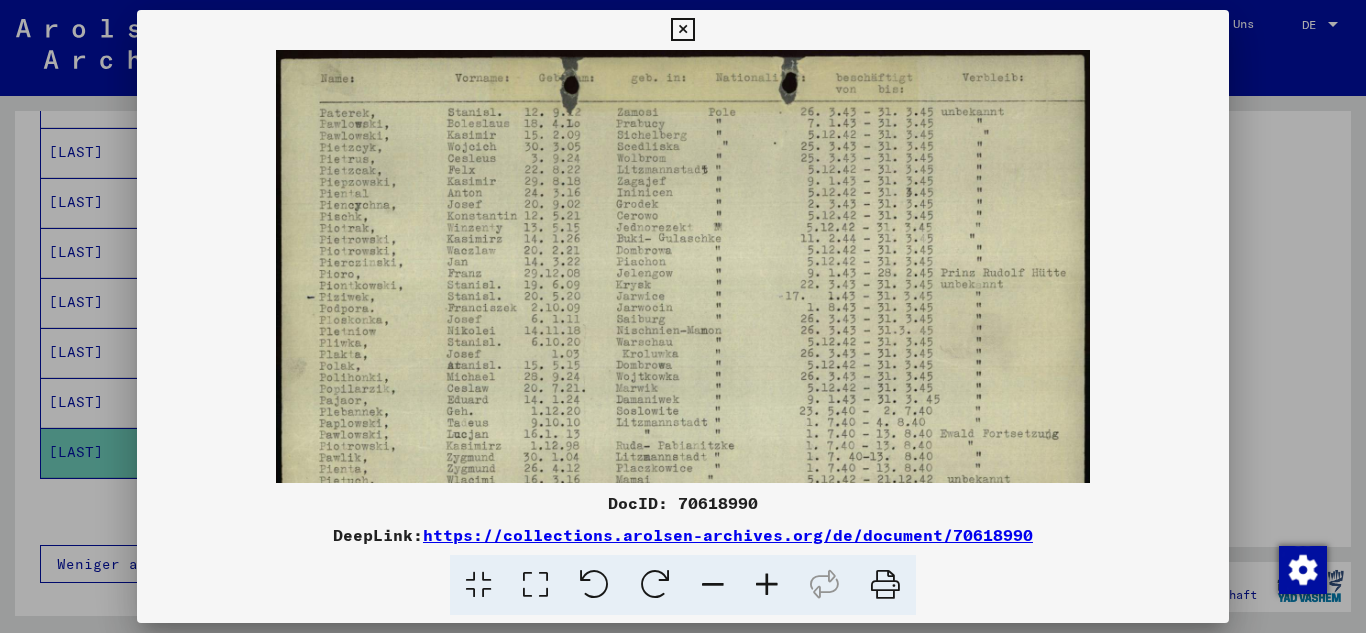click at bounding box center (767, 585) 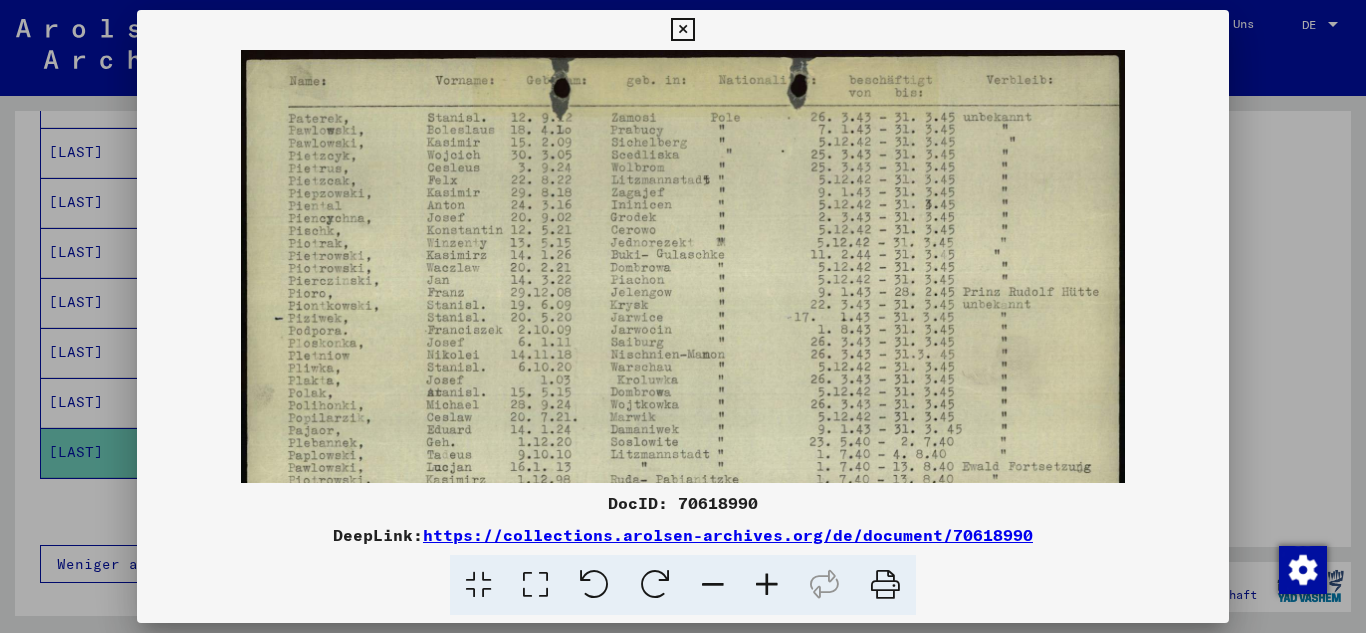 click at bounding box center [767, 585] 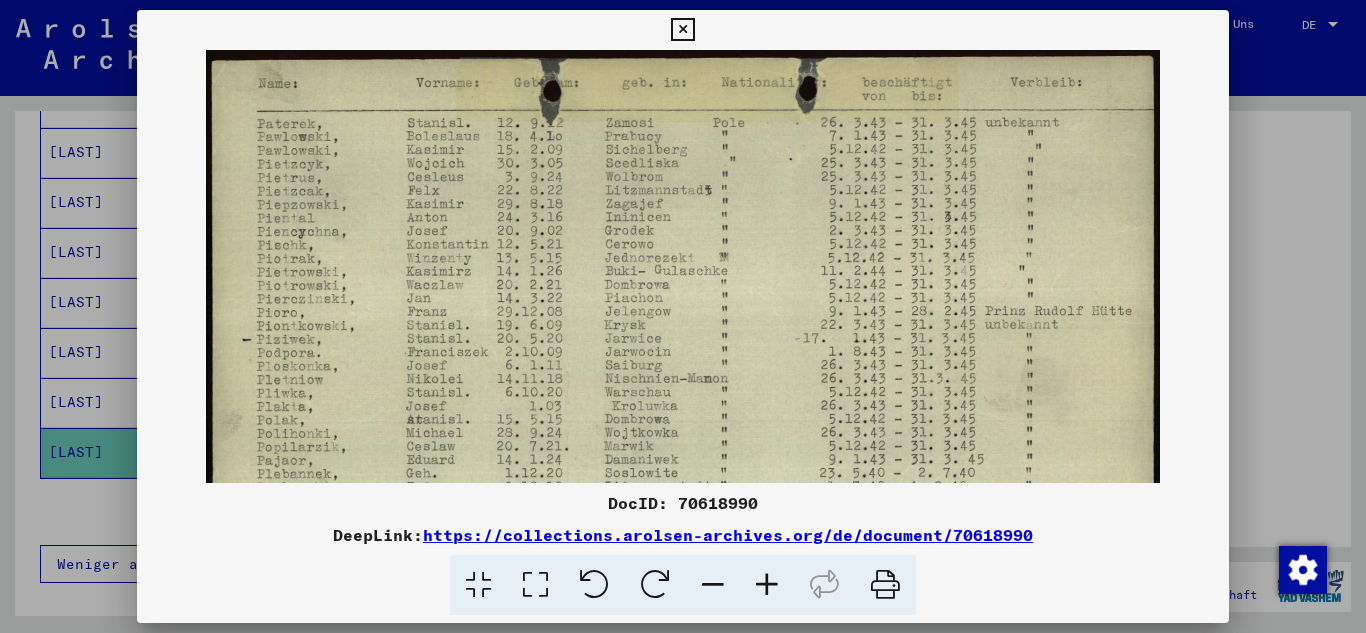 click at bounding box center (767, 585) 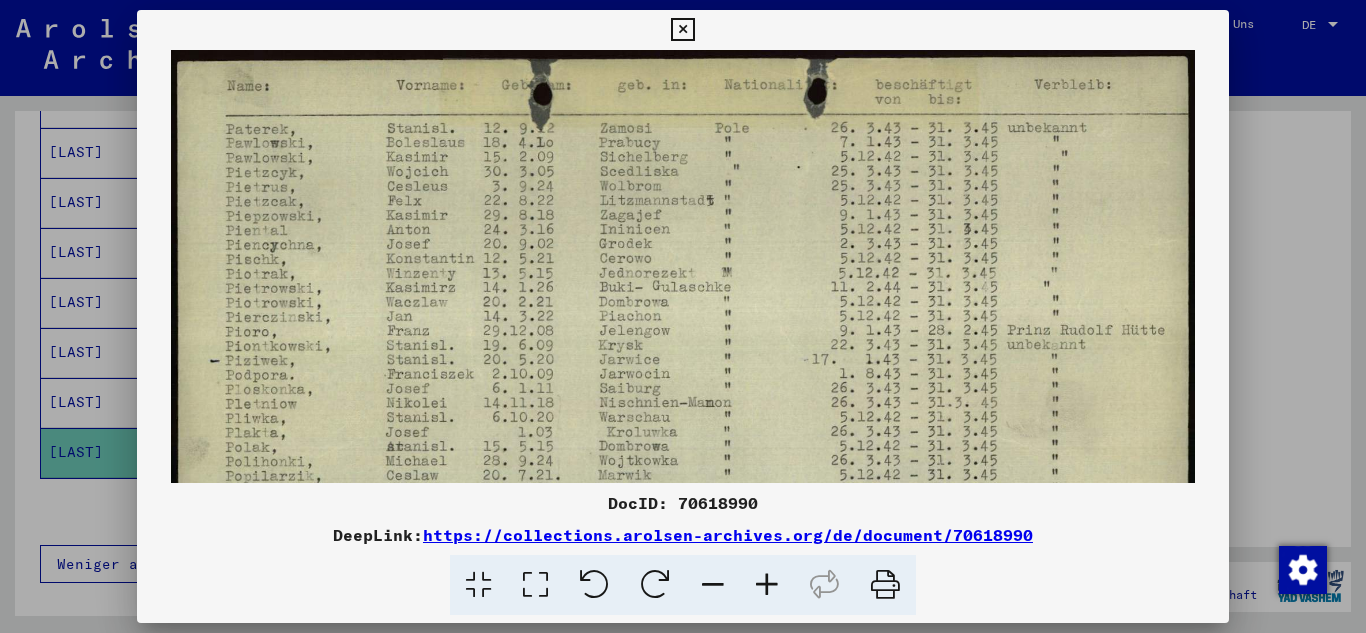 click at bounding box center (767, 585) 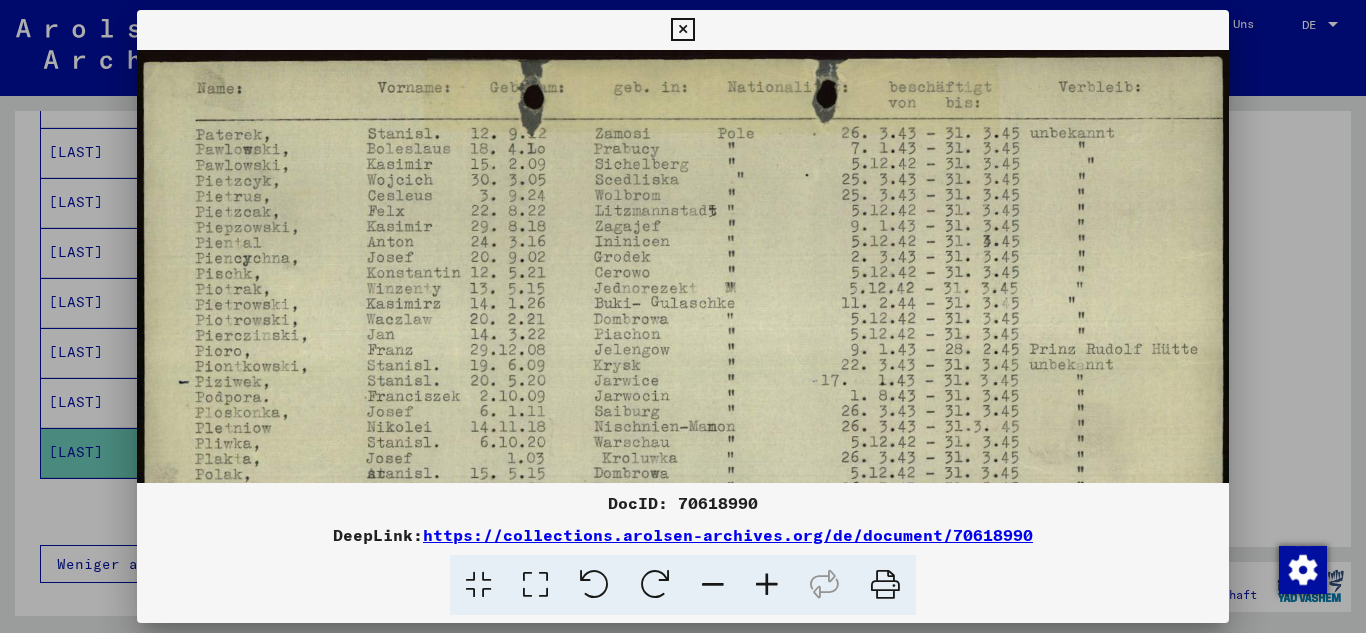 click at bounding box center [767, 585] 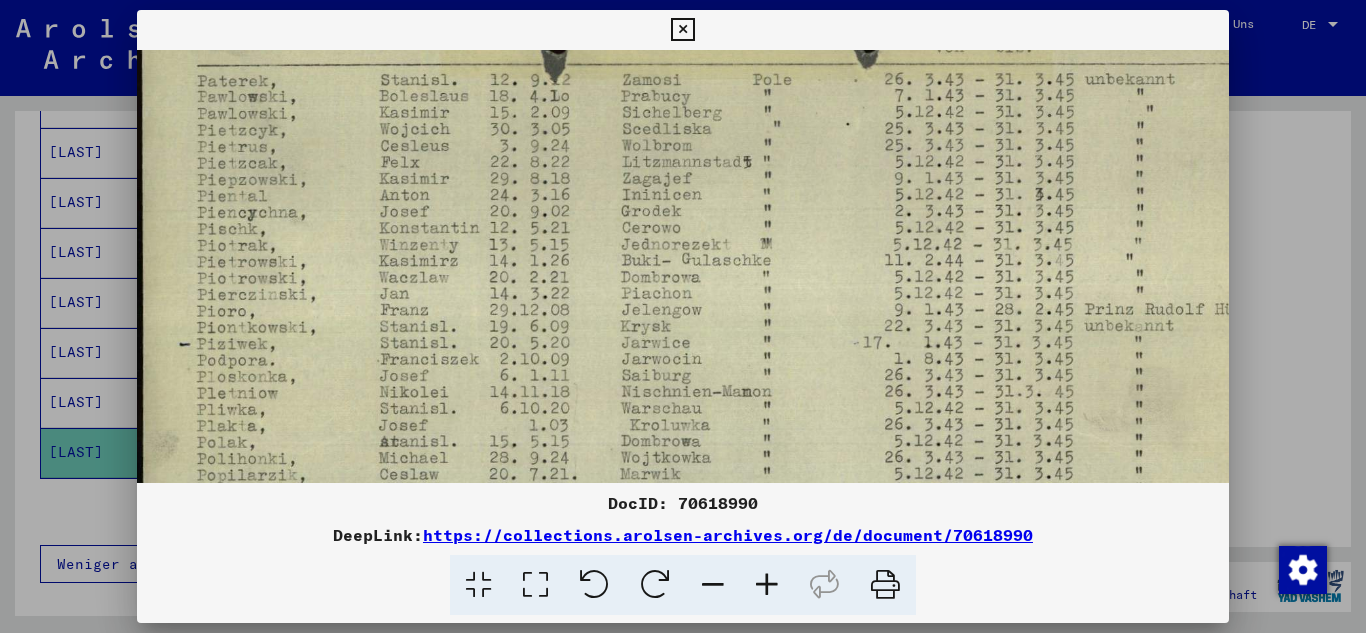 scroll, scrollTop: 86, scrollLeft: 7, axis: both 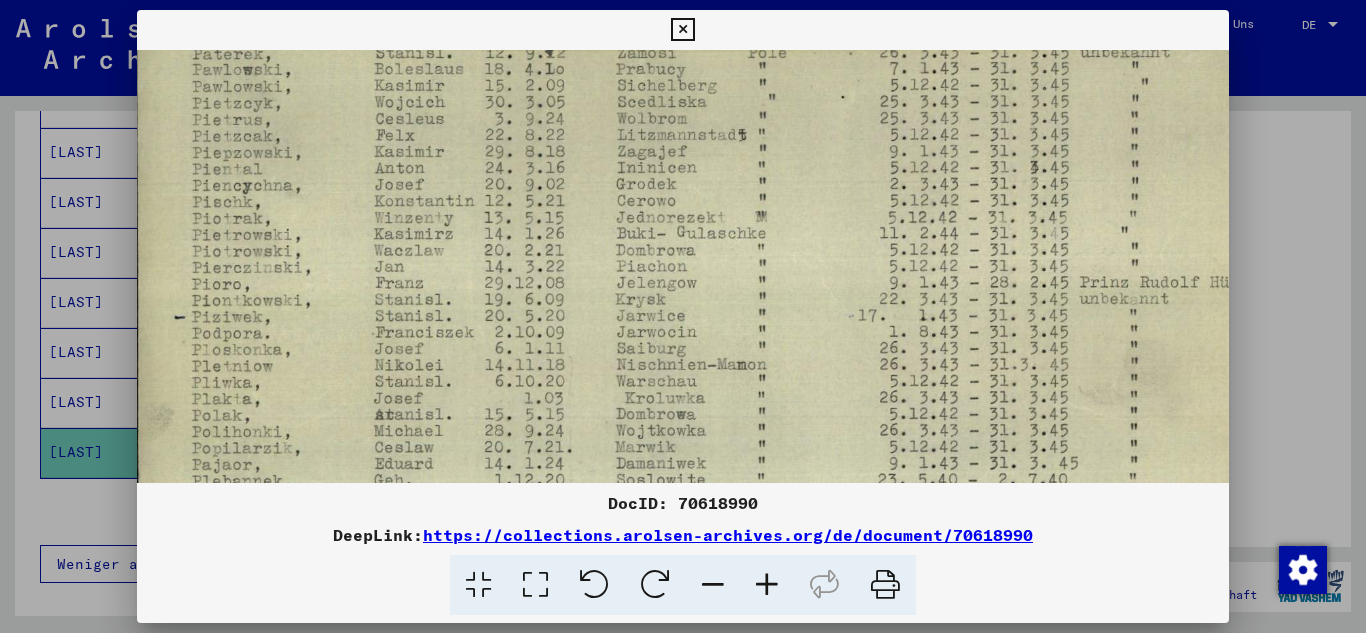 drag, startPoint x: 777, startPoint y: 397, endPoint x: 773, endPoint y: 311, distance: 86.09297 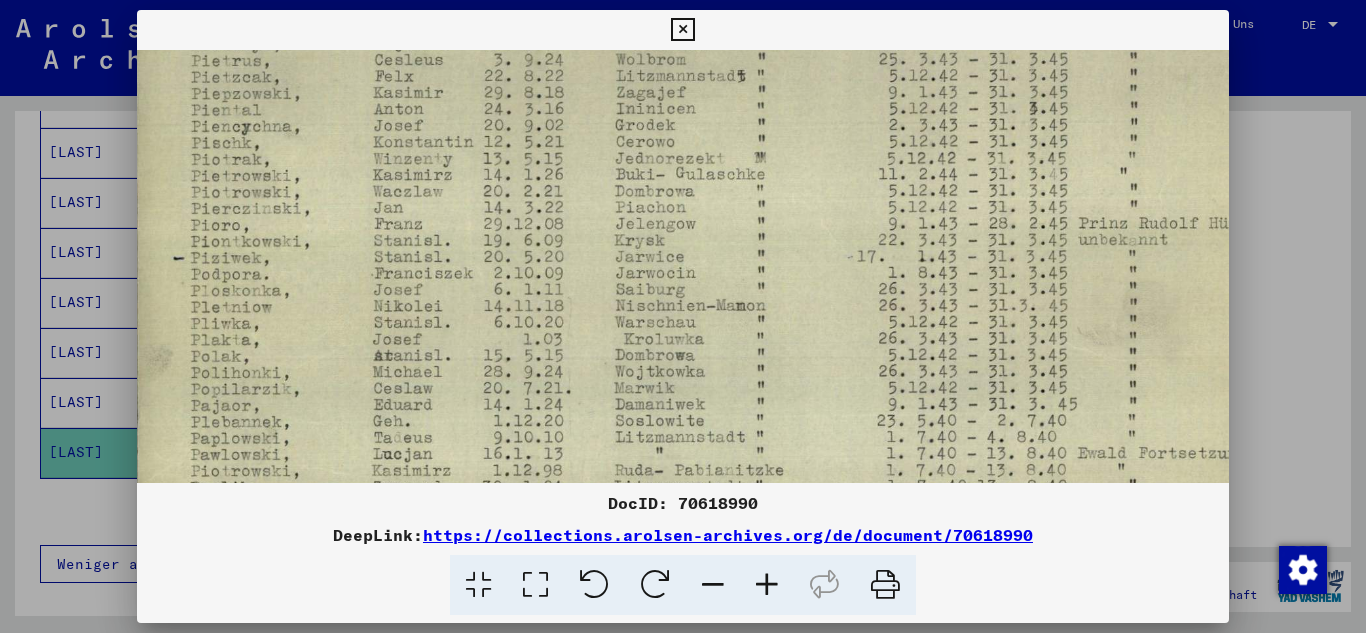 scroll, scrollTop: 196, scrollLeft: 5, axis: both 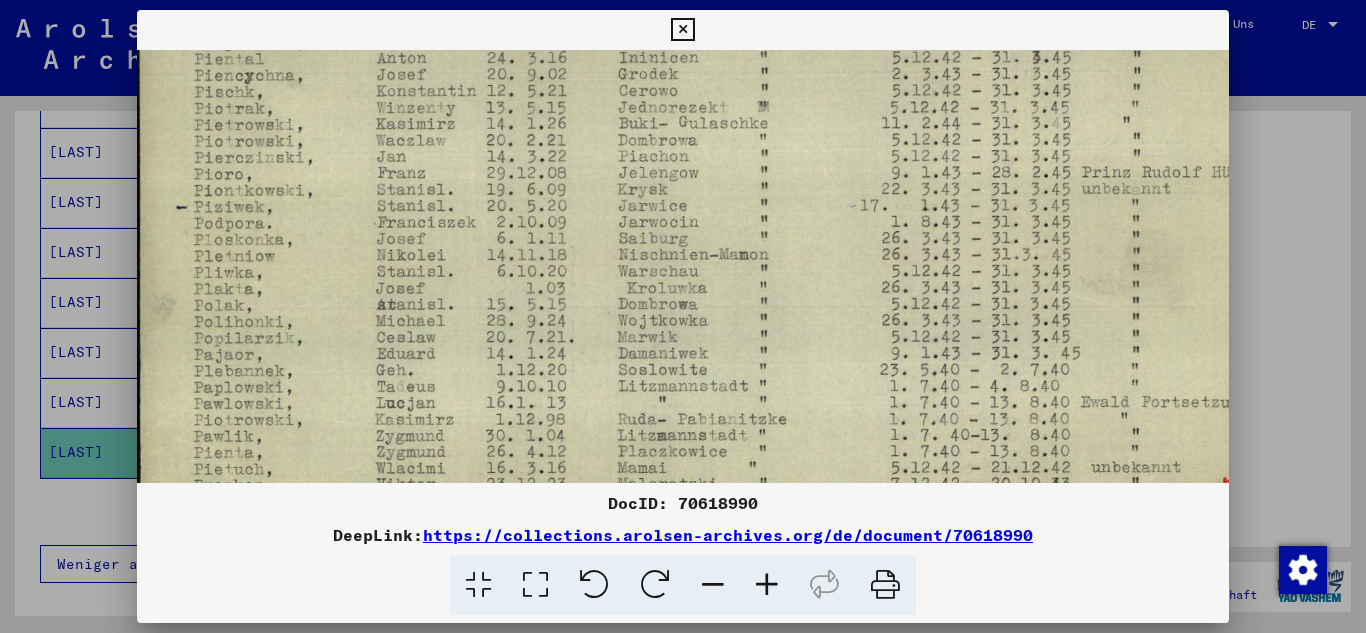 drag, startPoint x: 773, startPoint y: 406, endPoint x: 775, endPoint y: 296, distance: 110.01818 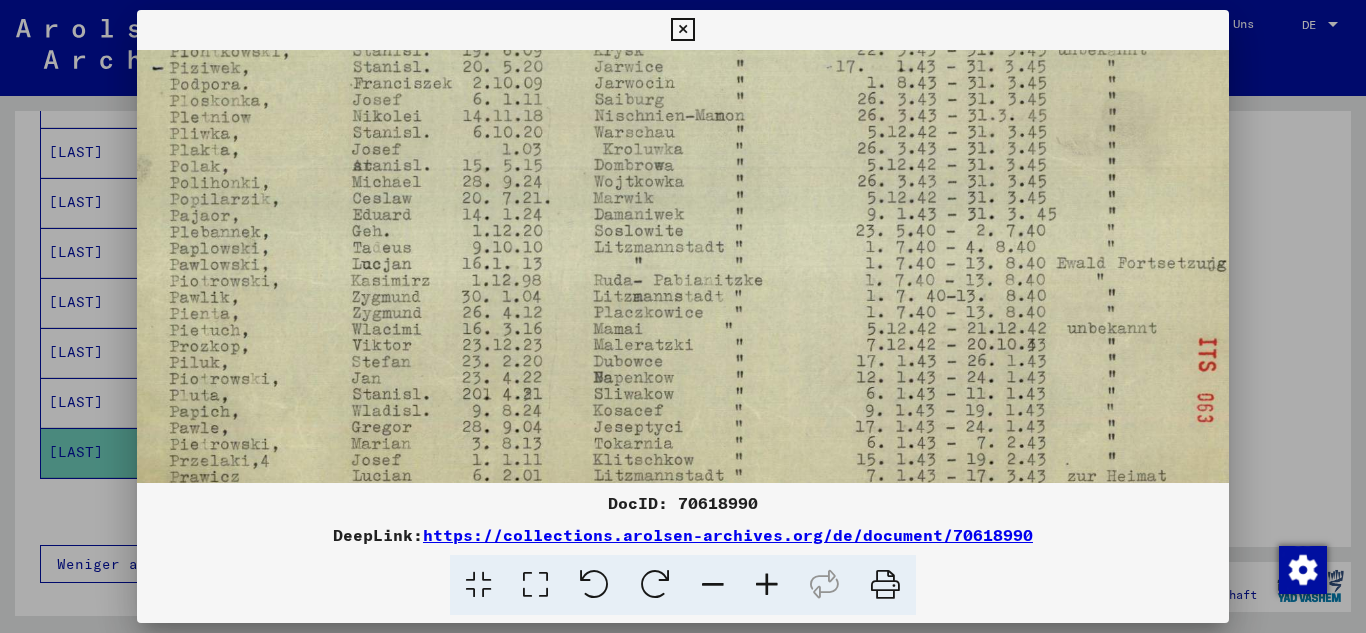 scroll, scrollTop: 336, scrollLeft: 29, axis: both 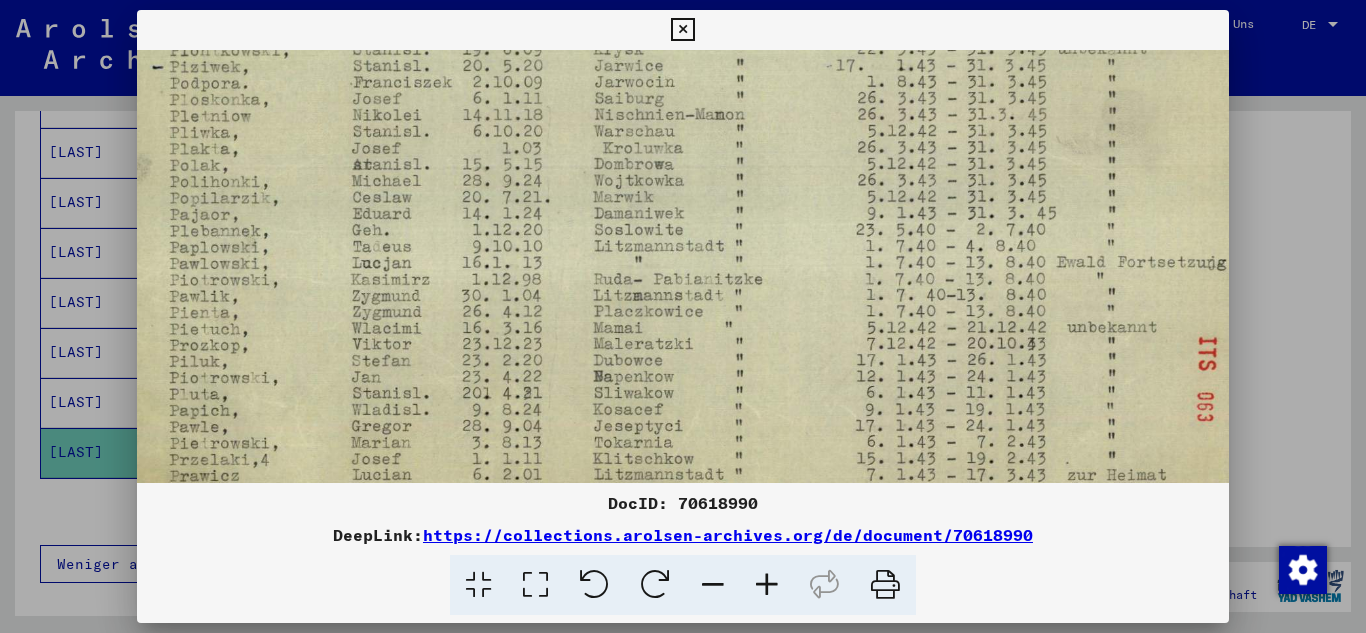 drag, startPoint x: 842, startPoint y: 410, endPoint x: 818, endPoint y: 270, distance: 142.04225 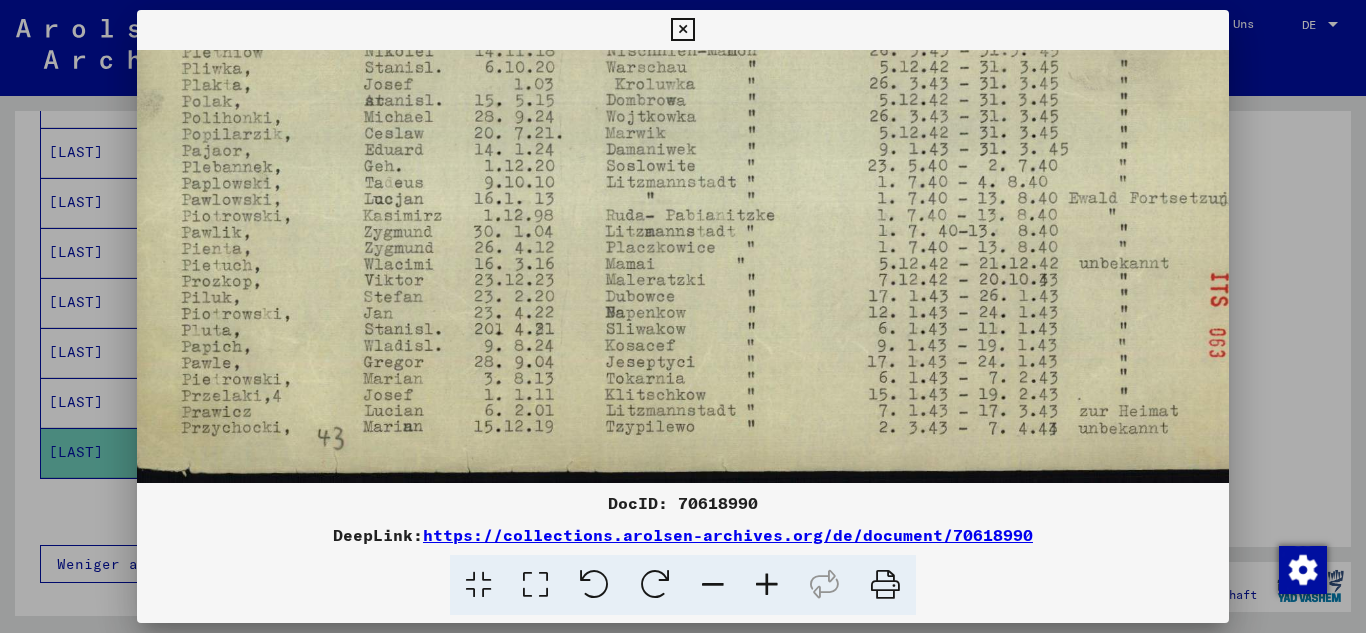 scroll, scrollTop: 400, scrollLeft: 15, axis: both 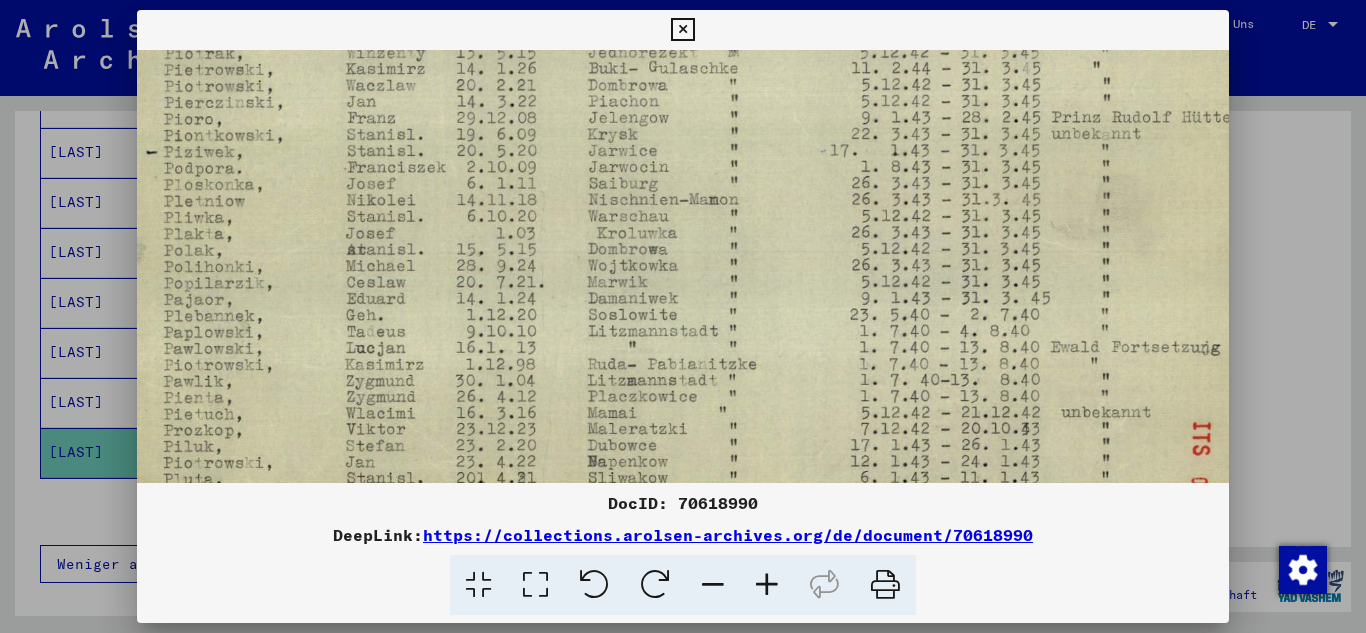 drag, startPoint x: 763, startPoint y: 413, endPoint x: 754, endPoint y: 425, distance: 15 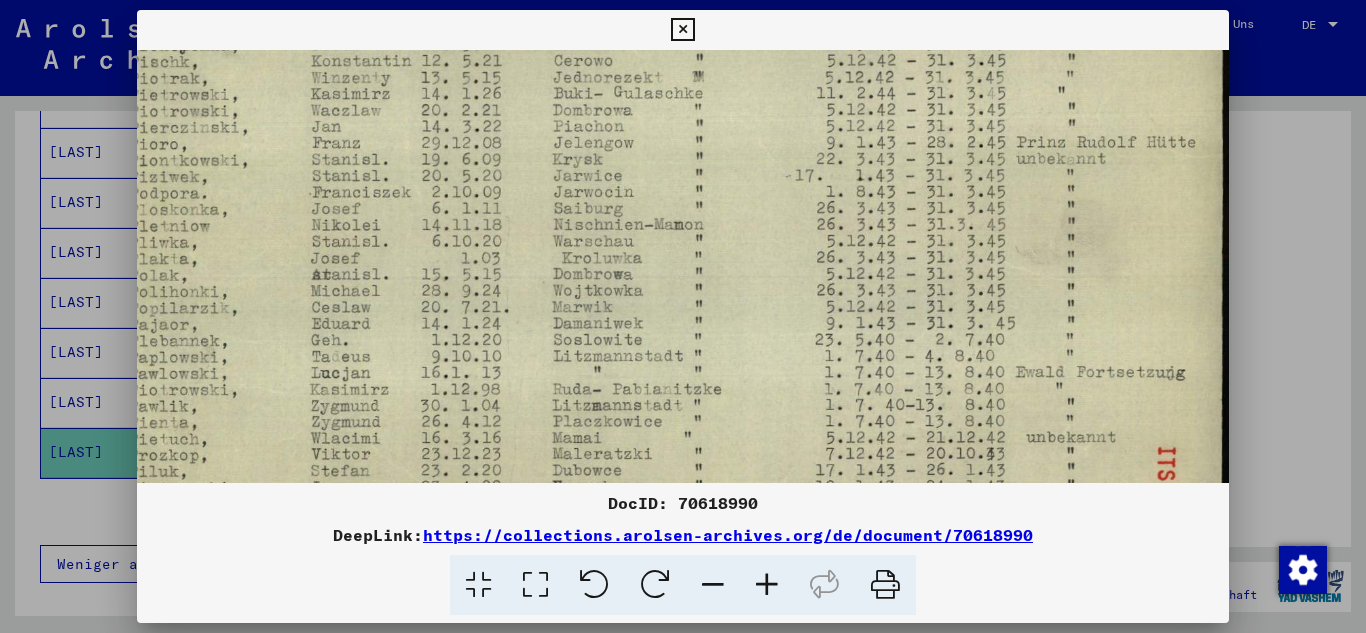 scroll, scrollTop: 222, scrollLeft: 70, axis: both 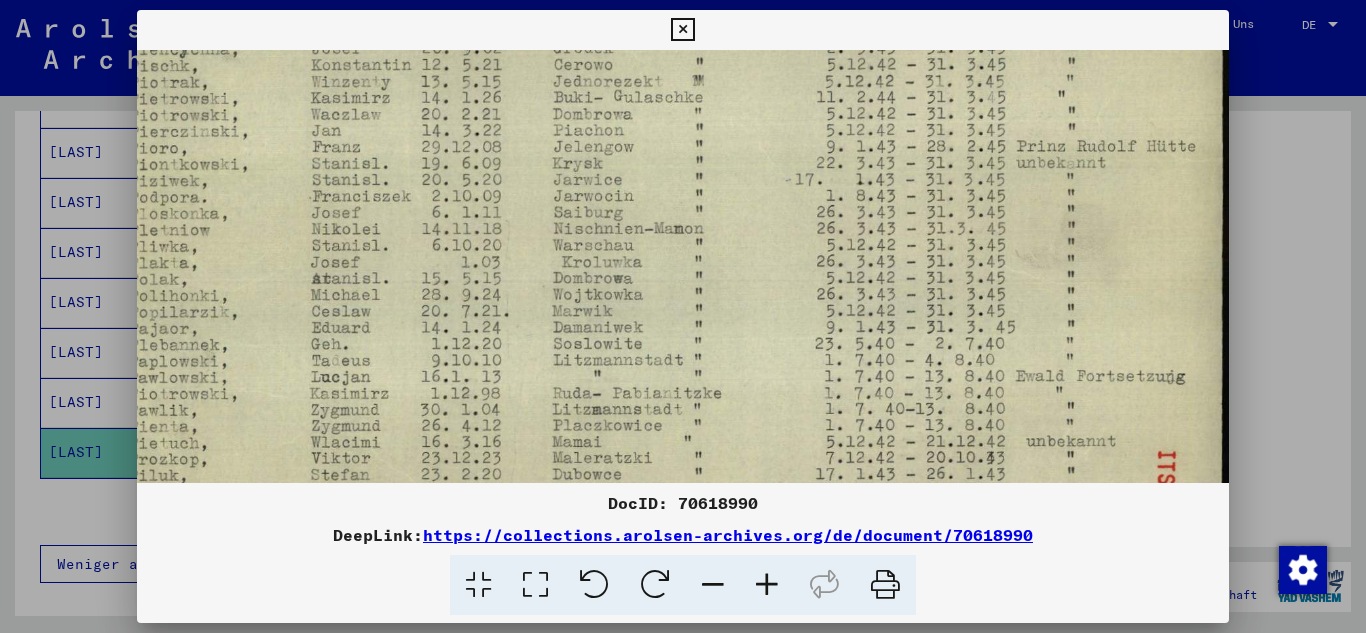drag, startPoint x: 885, startPoint y: 201, endPoint x: 744, endPoint y: 229, distance: 143.75327 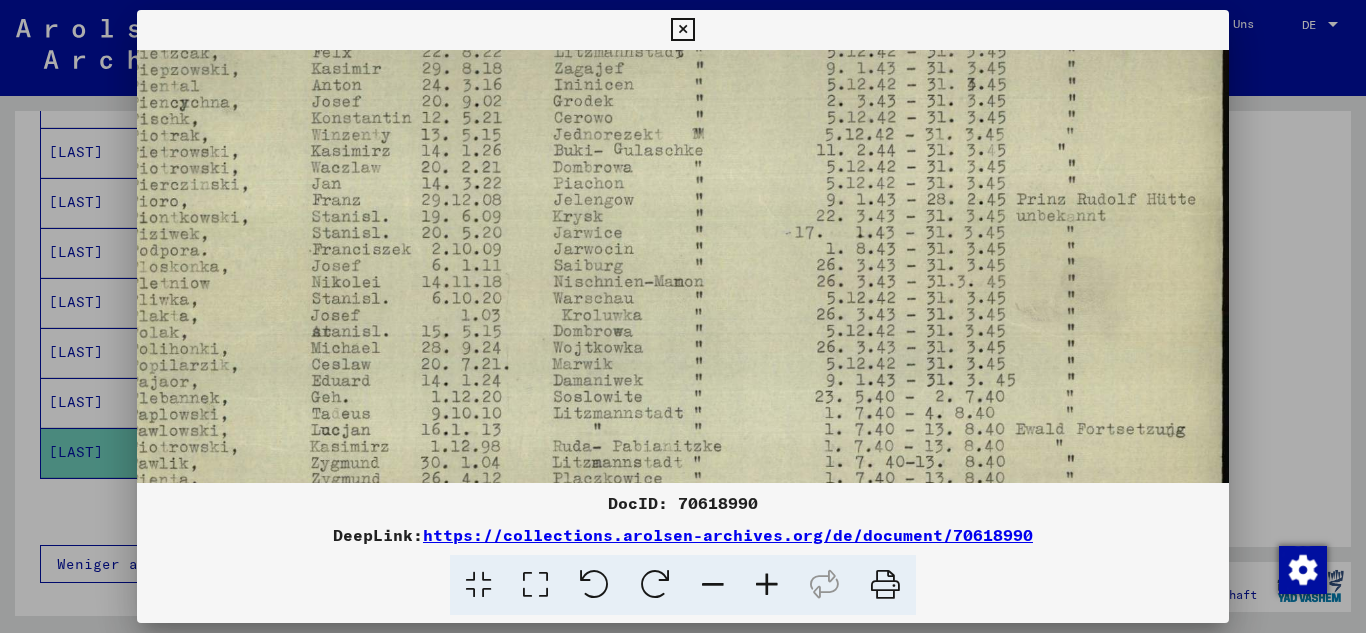 scroll, scrollTop: 191, scrollLeft: 70, axis: both 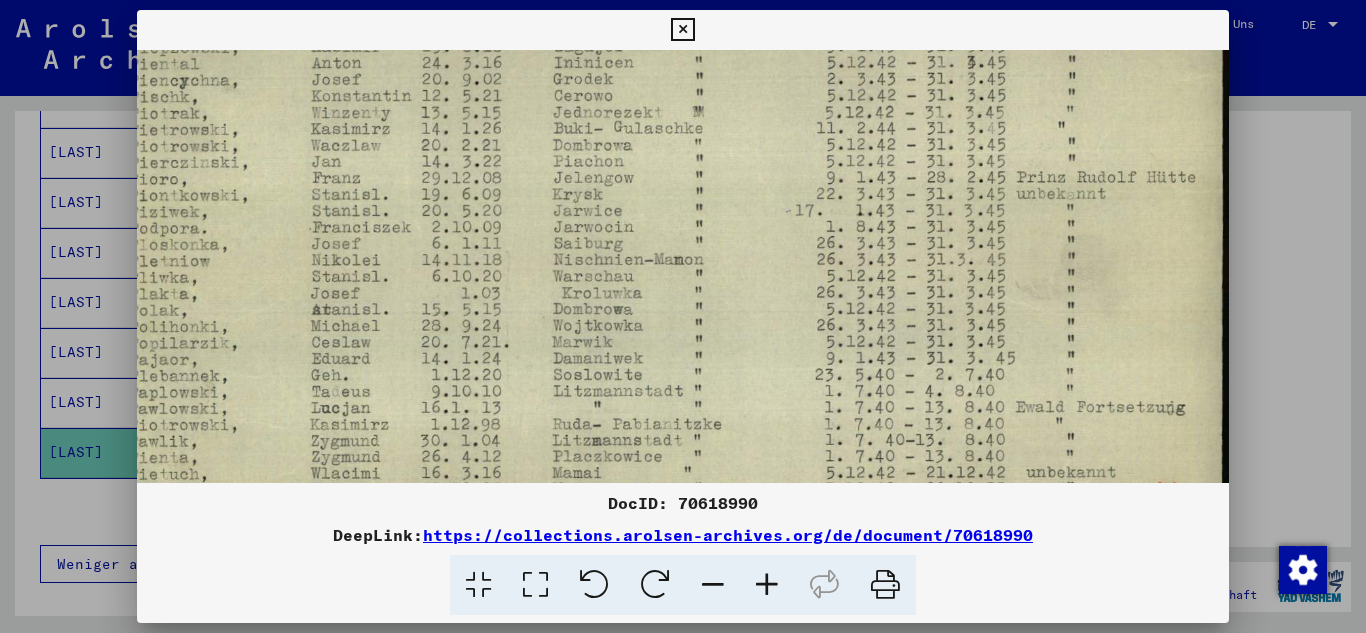 drag, startPoint x: 1026, startPoint y: 131, endPoint x: 984, endPoint y: 162, distance: 52.201534 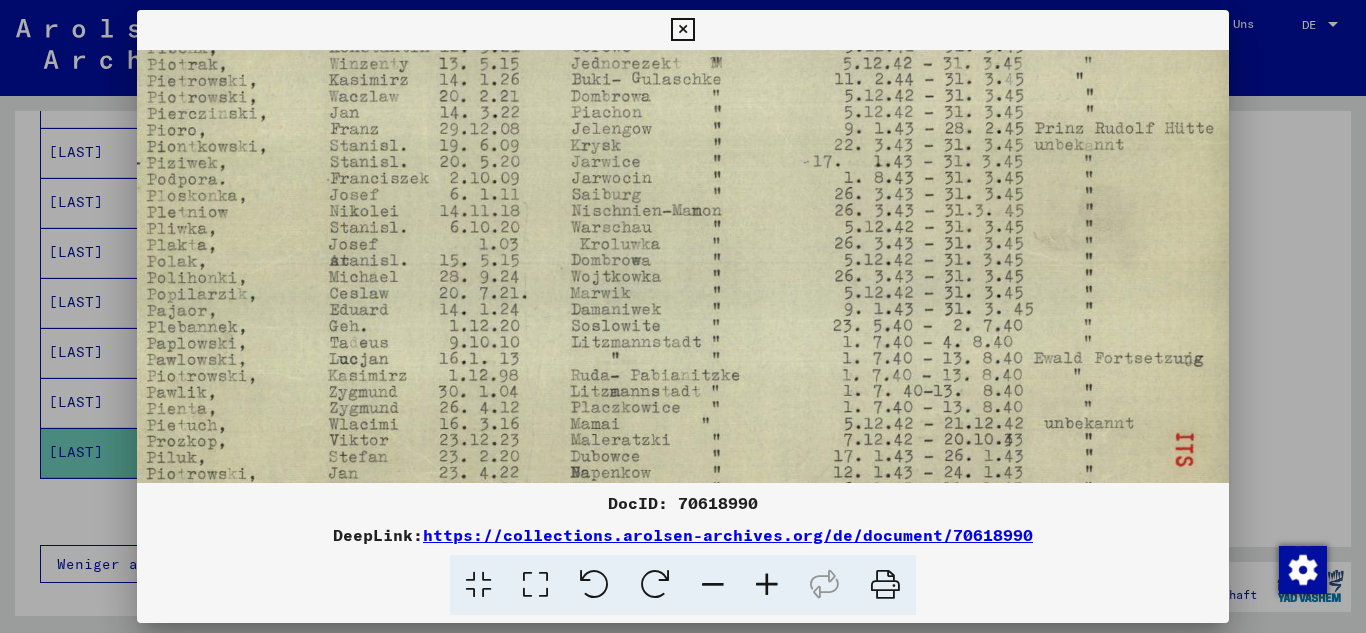 scroll, scrollTop: 228, scrollLeft: 50, axis: both 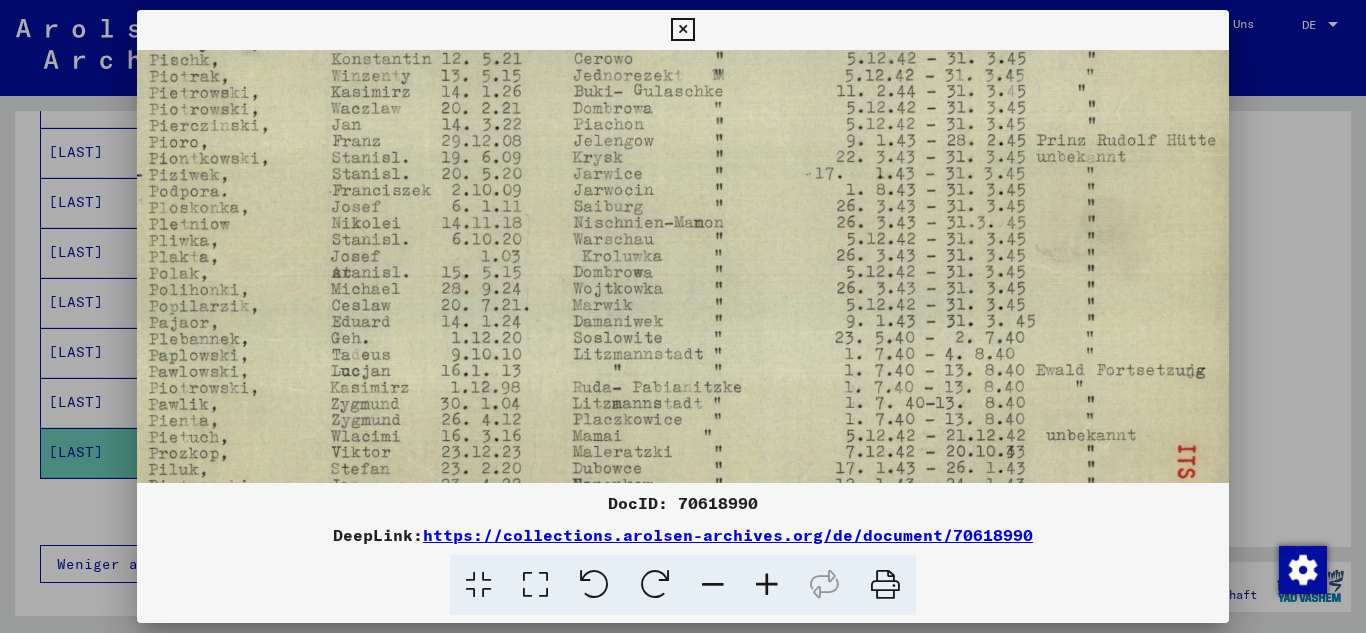 drag, startPoint x: 1033, startPoint y: 346, endPoint x: 977, endPoint y: 97, distance: 255.21951 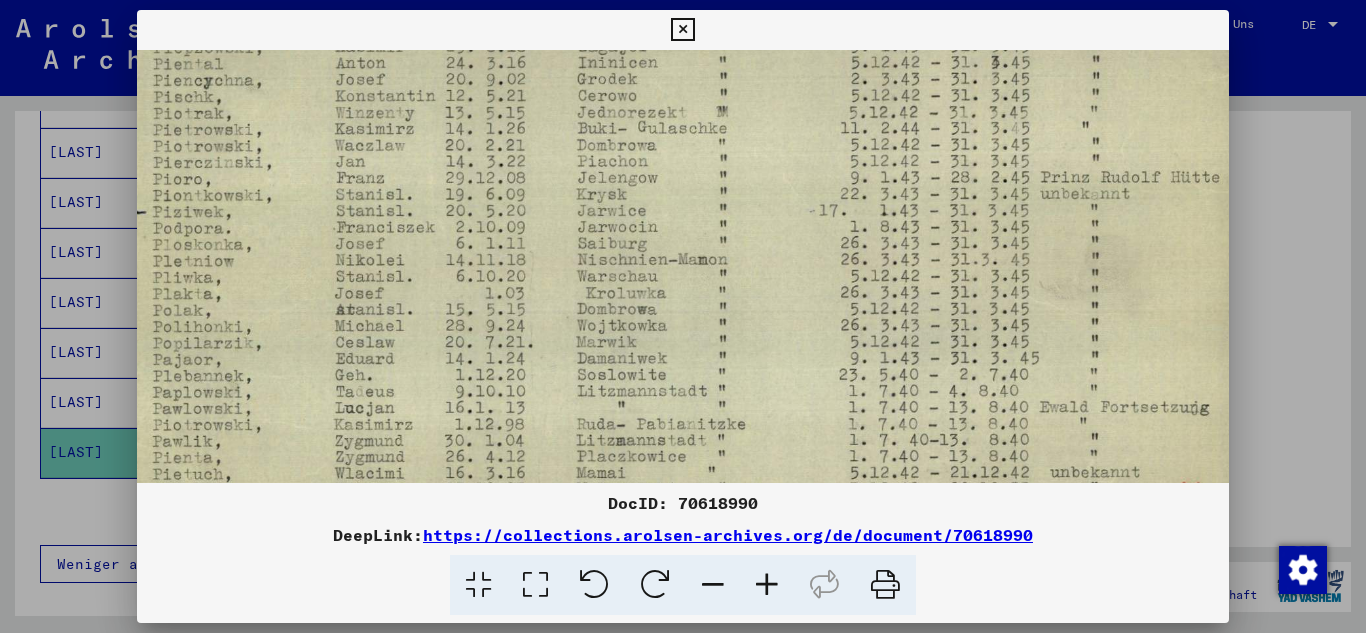 scroll, scrollTop: 180, scrollLeft: 46, axis: both 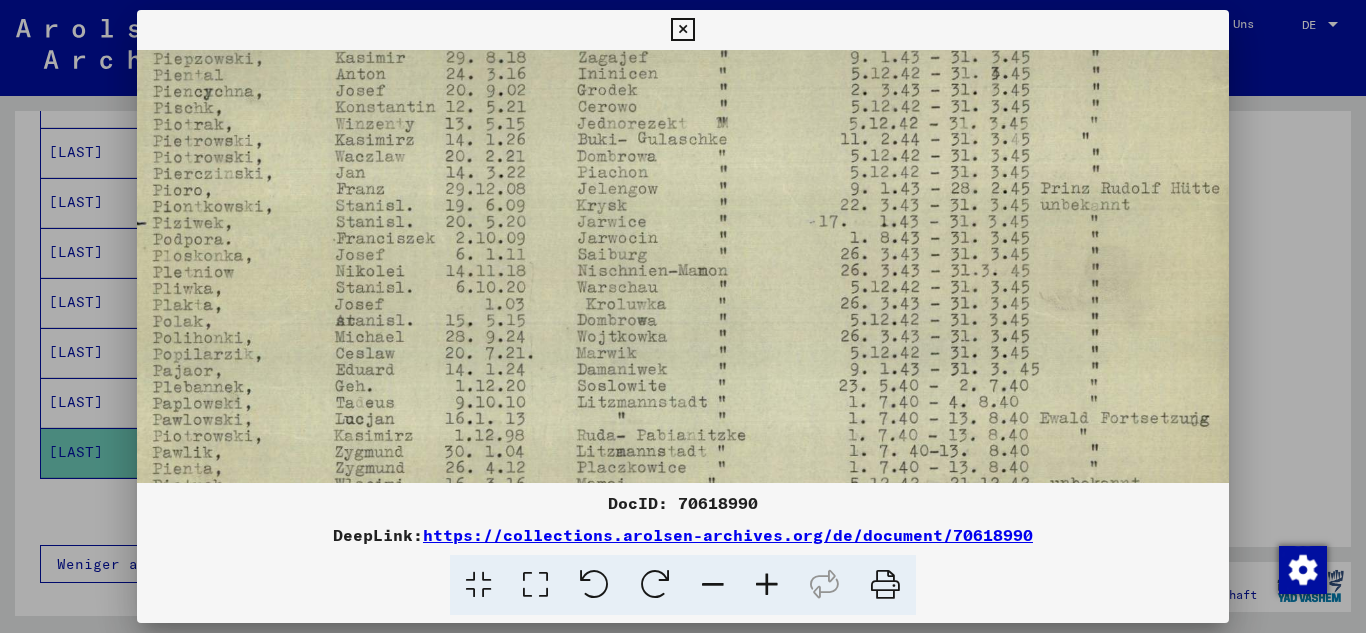 drag, startPoint x: 384, startPoint y: 237, endPoint x: 384, endPoint y: 270, distance: 33 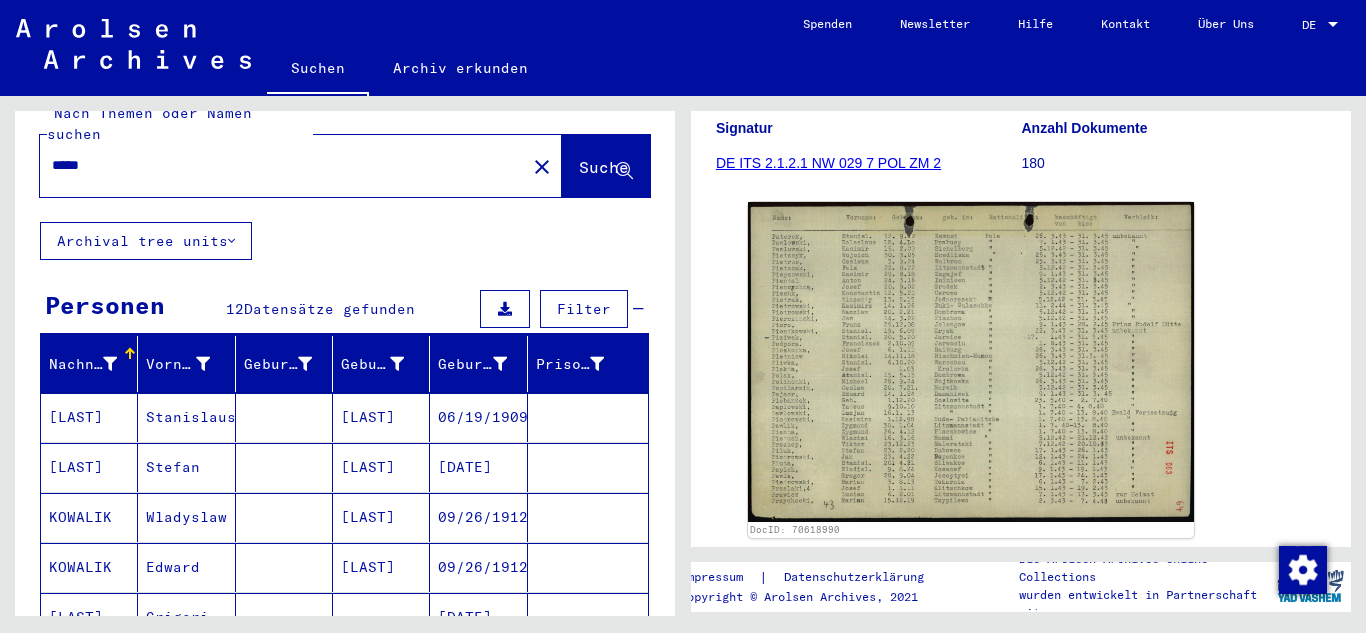 scroll, scrollTop: 0, scrollLeft: 0, axis: both 